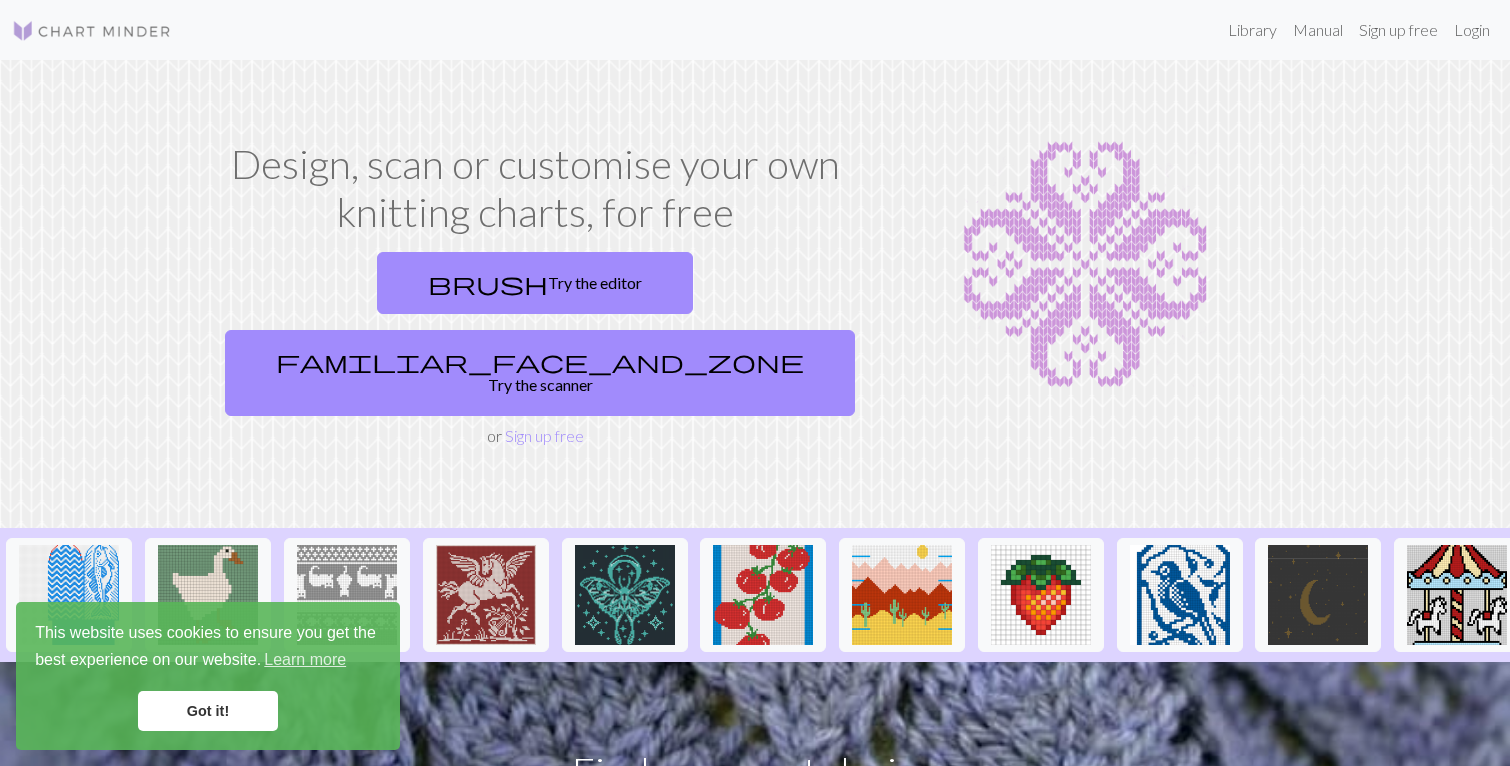 scroll, scrollTop: 0, scrollLeft: 0, axis: both 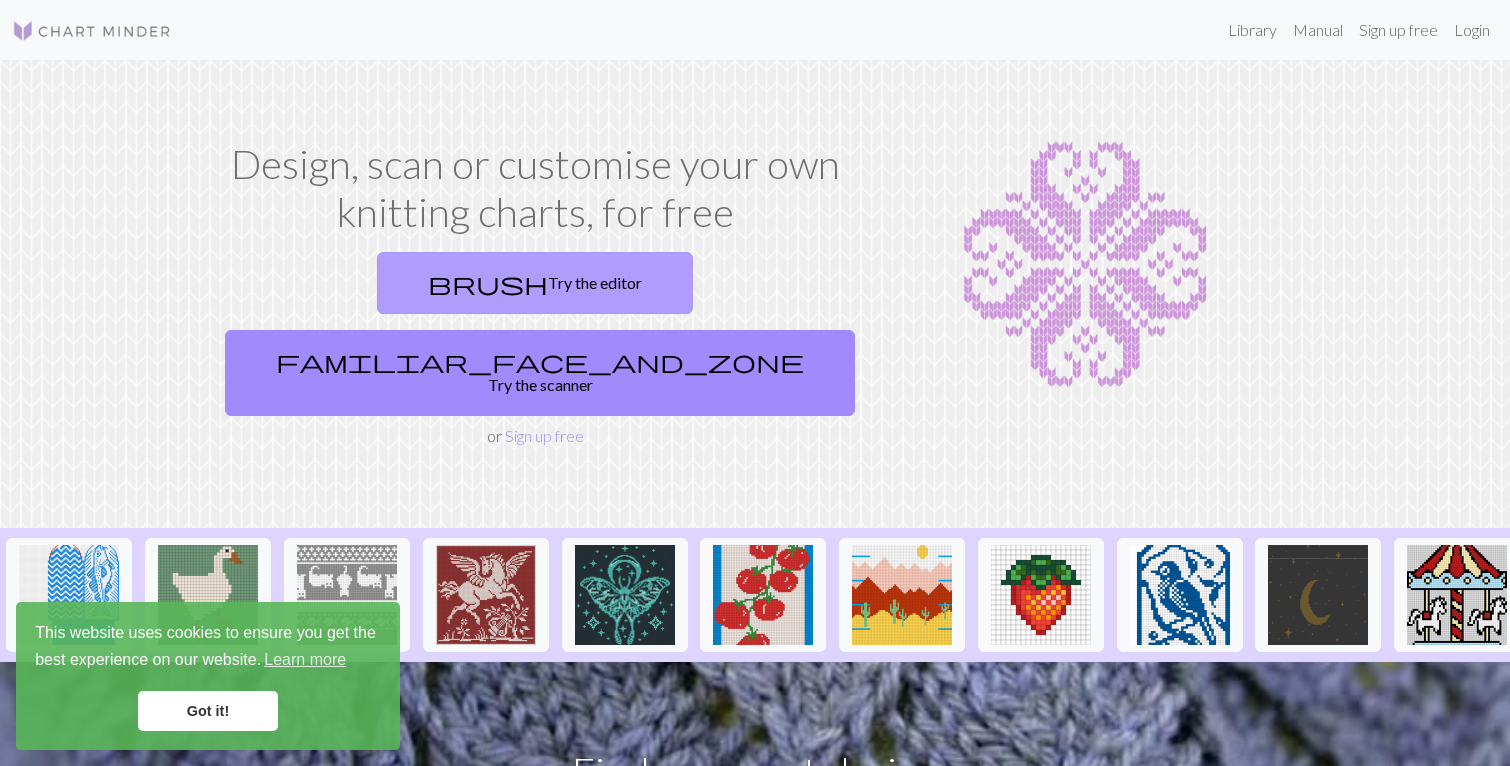 click on "brush  Try the editor" at bounding box center [535, 283] 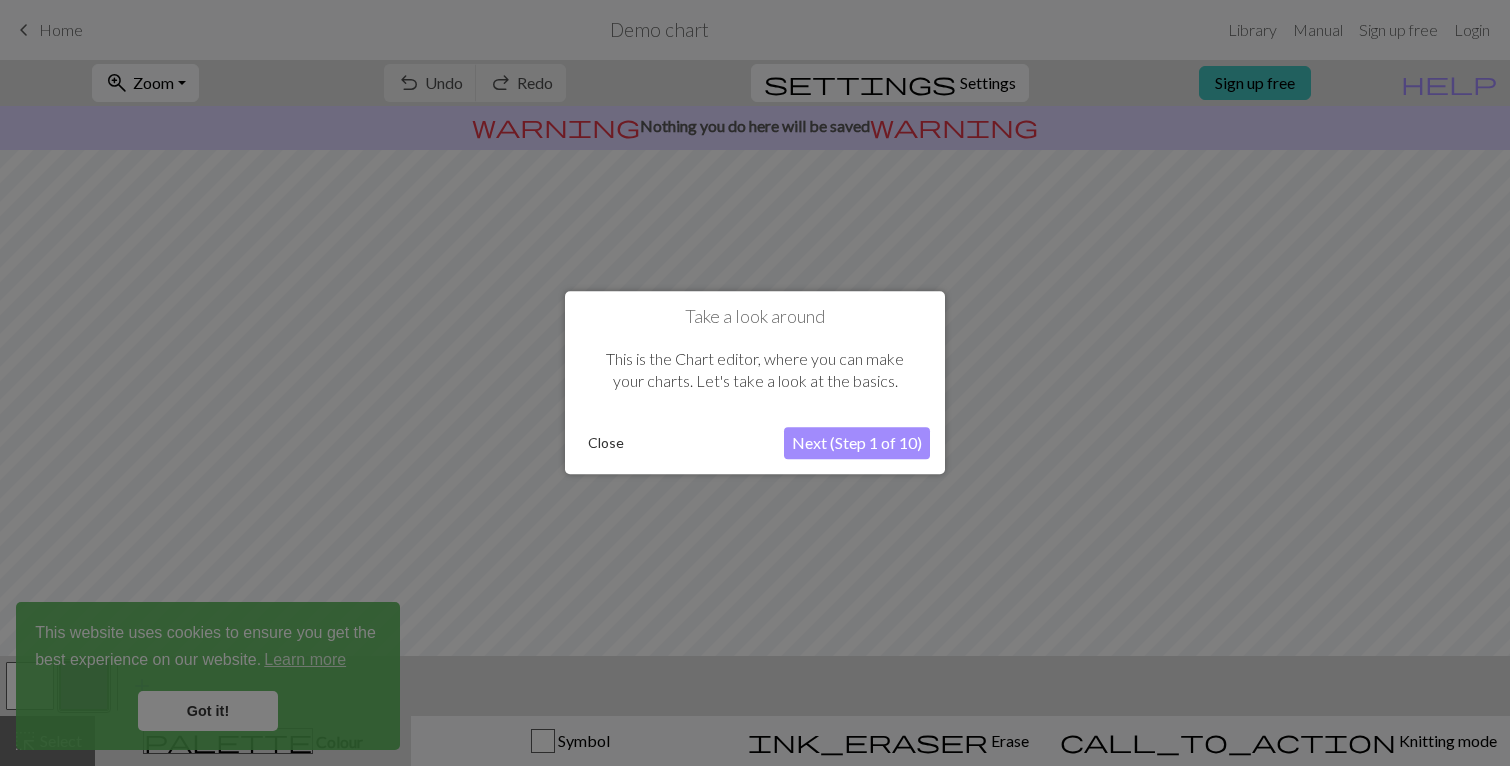 click on "Close" at bounding box center [606, 444] 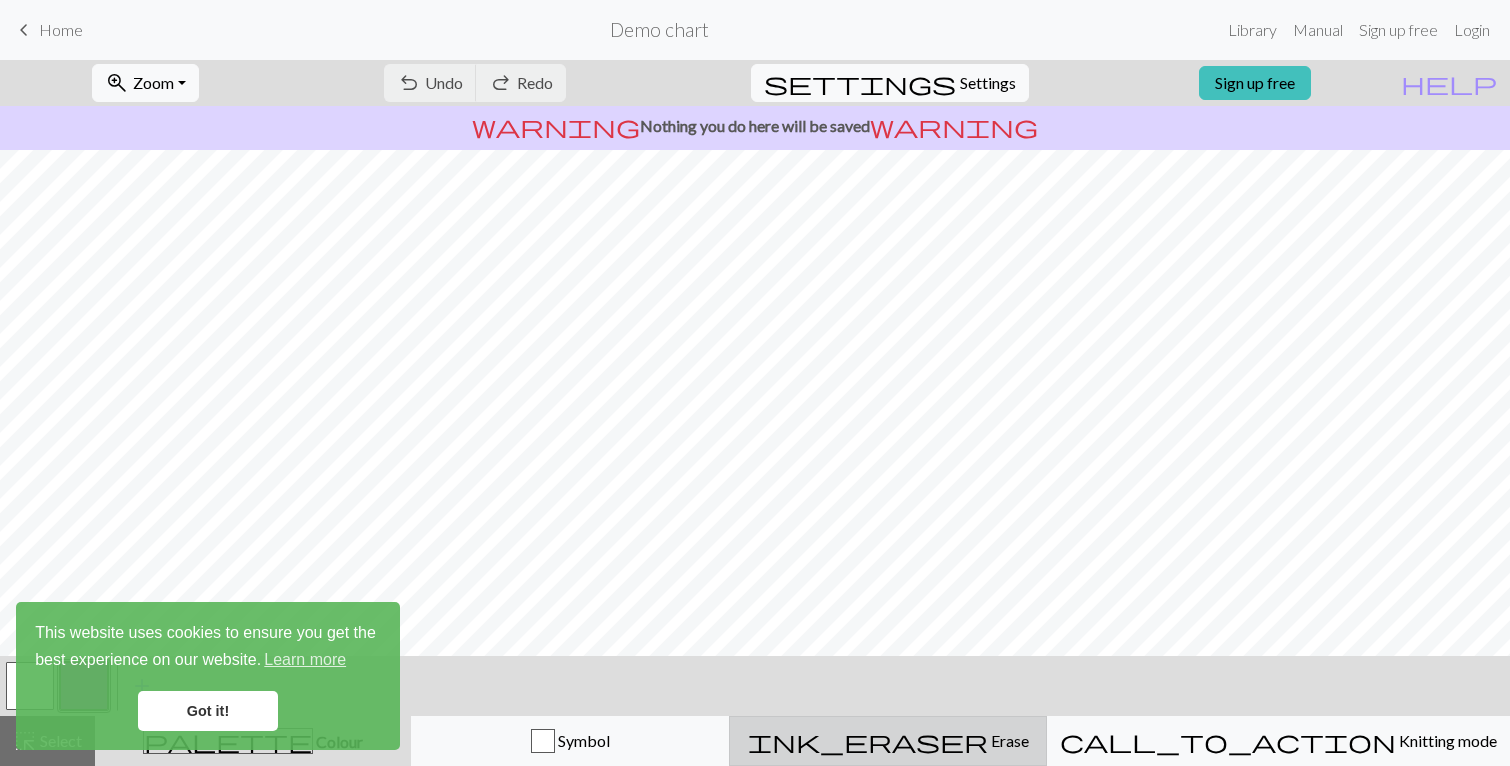 click on "ink_eraser   Erase   Erase" at bounding box center [888, 741] 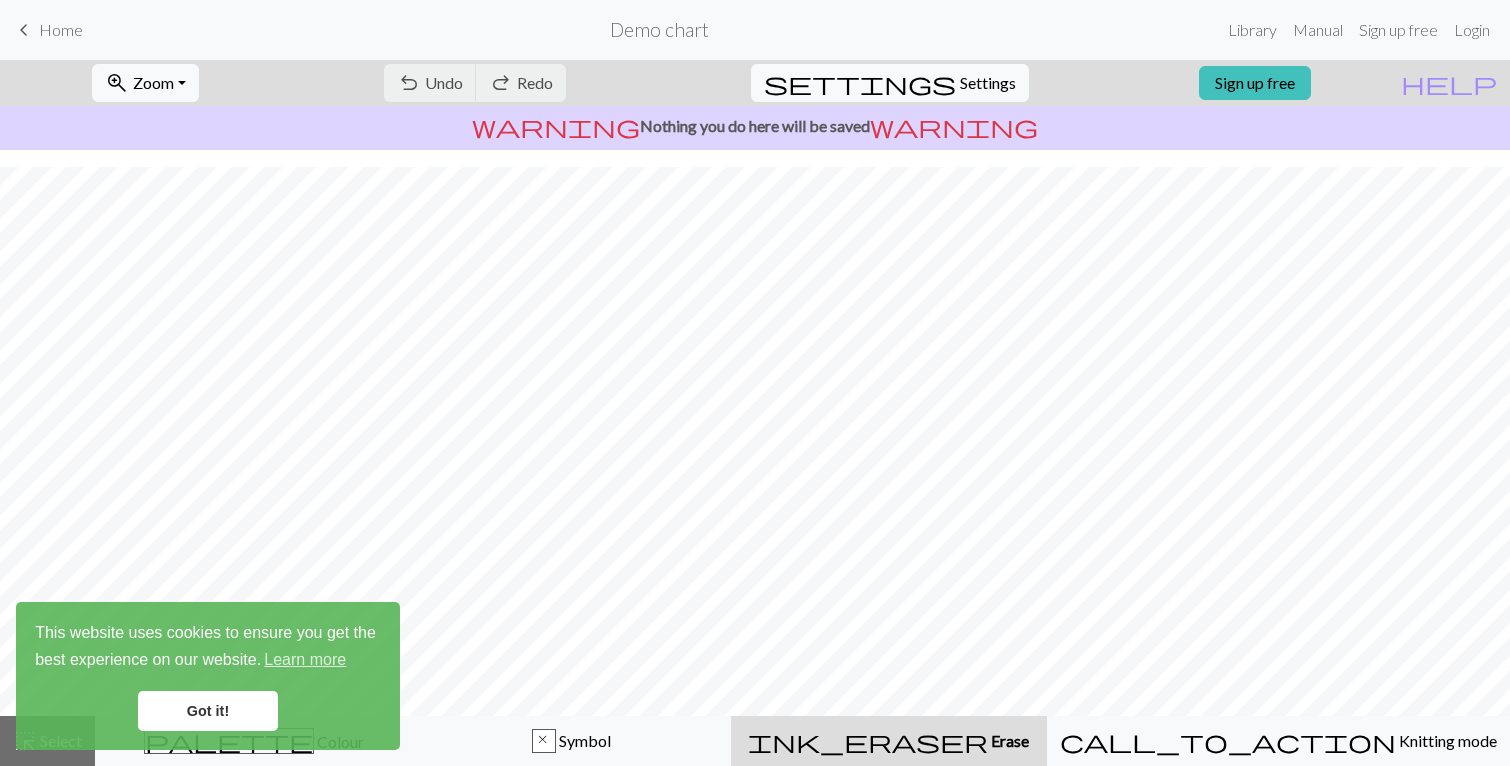 scroll, scrollTop: 164, scrollLeft: 0, axis: vertical 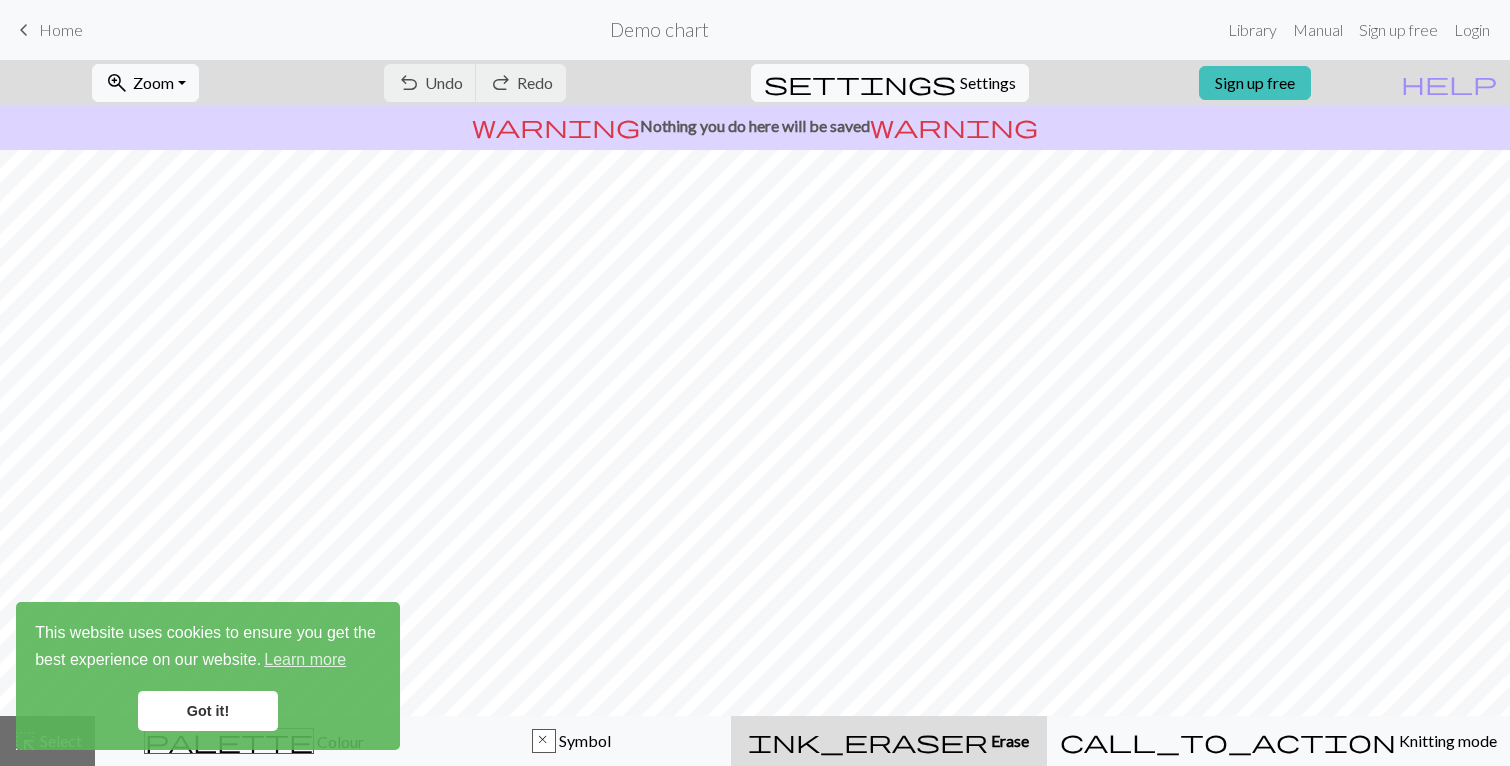 click on "Got it!" at bounding box center [208, 711] 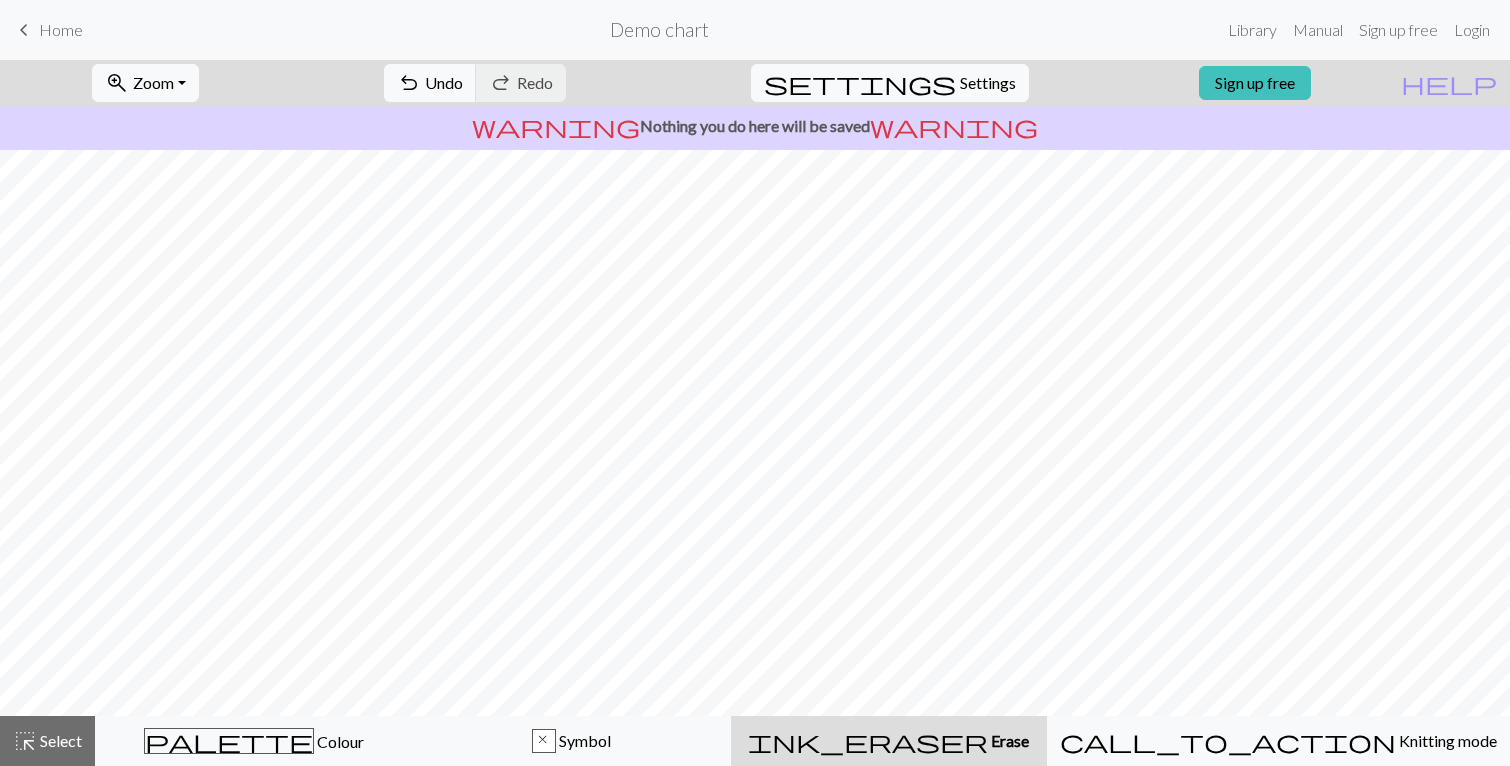 click on "ink_eraser" at bounding box center (868, 741) 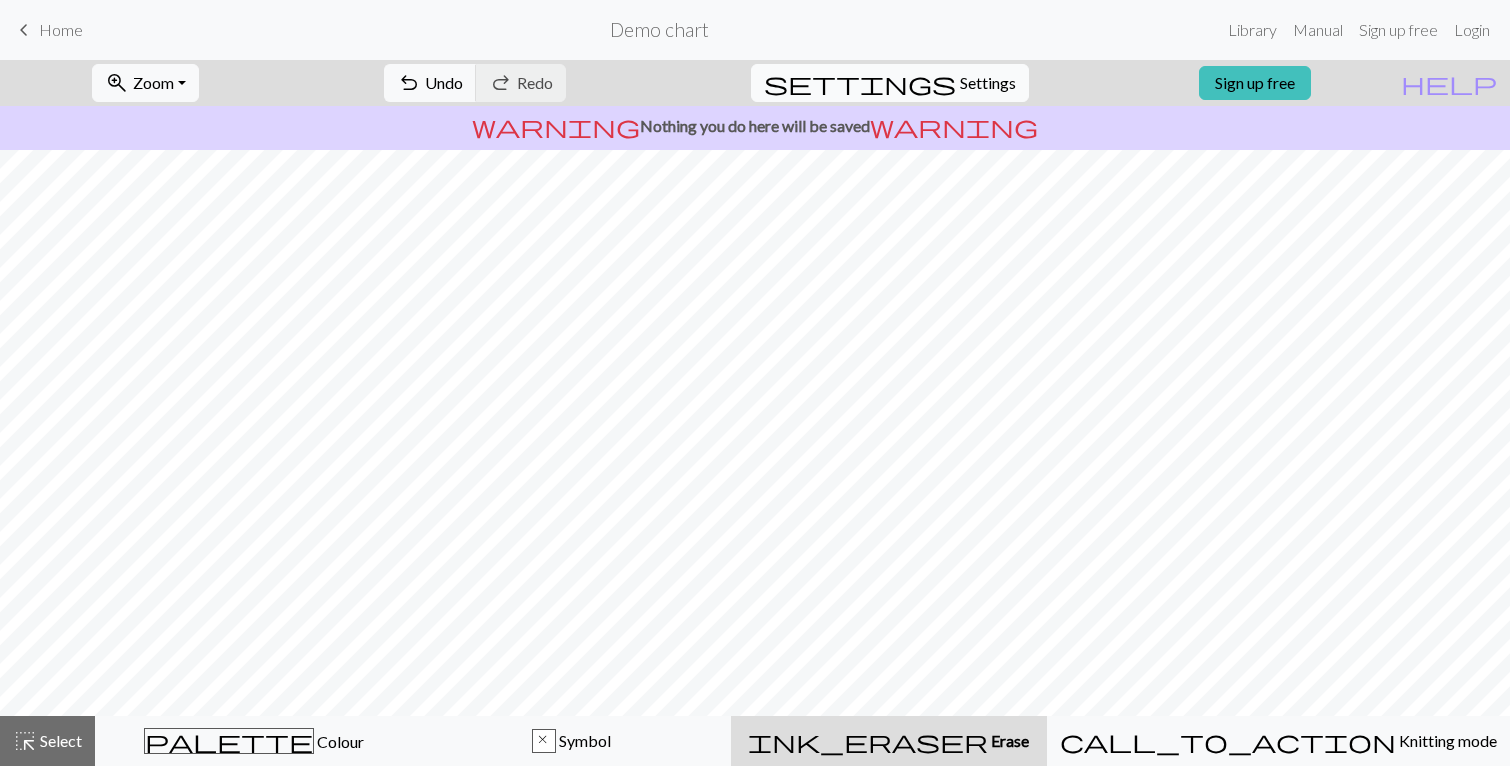 click on "settings  Settings" at bounding box center [890, 83] 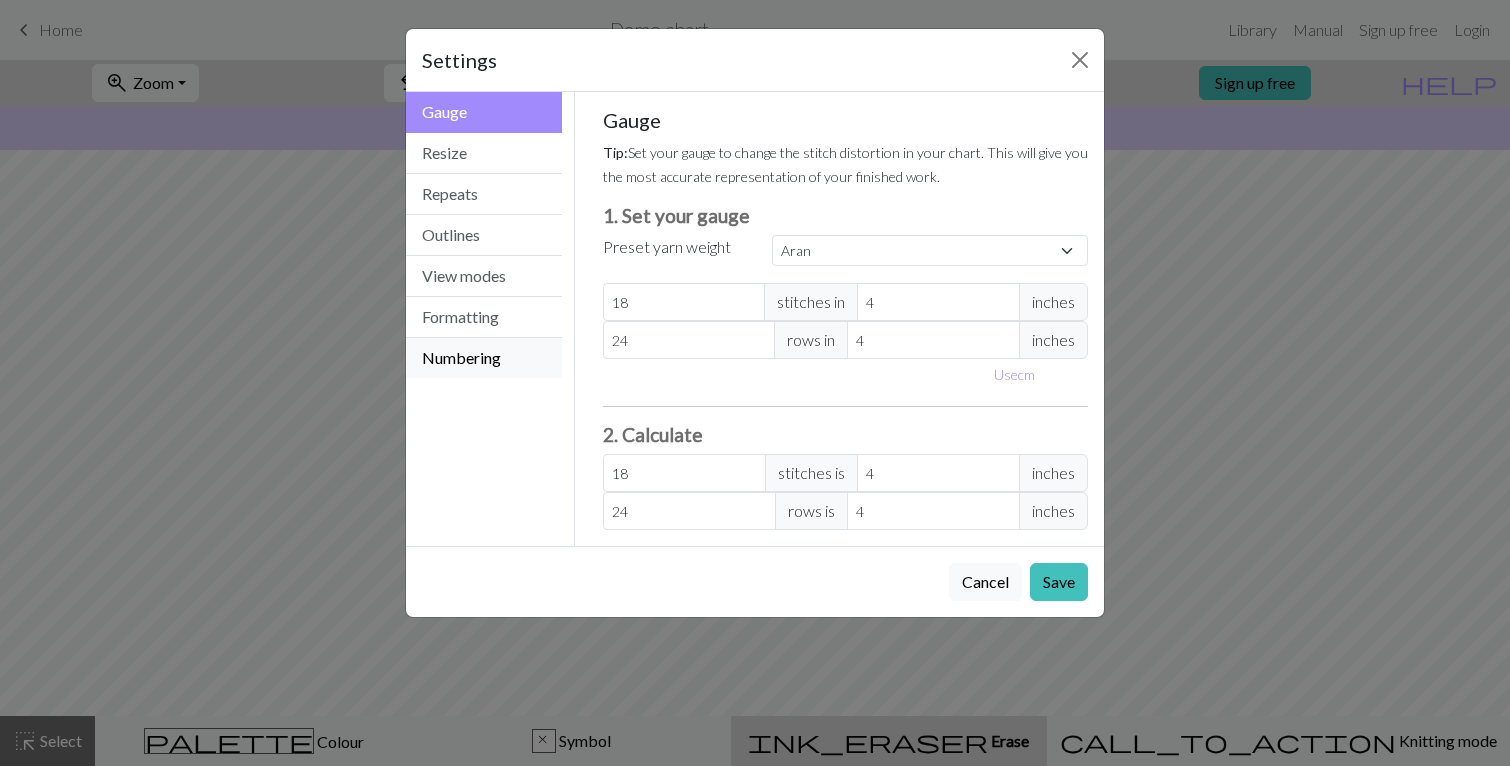 click on "Numbering" at bounding box center (484, 358) 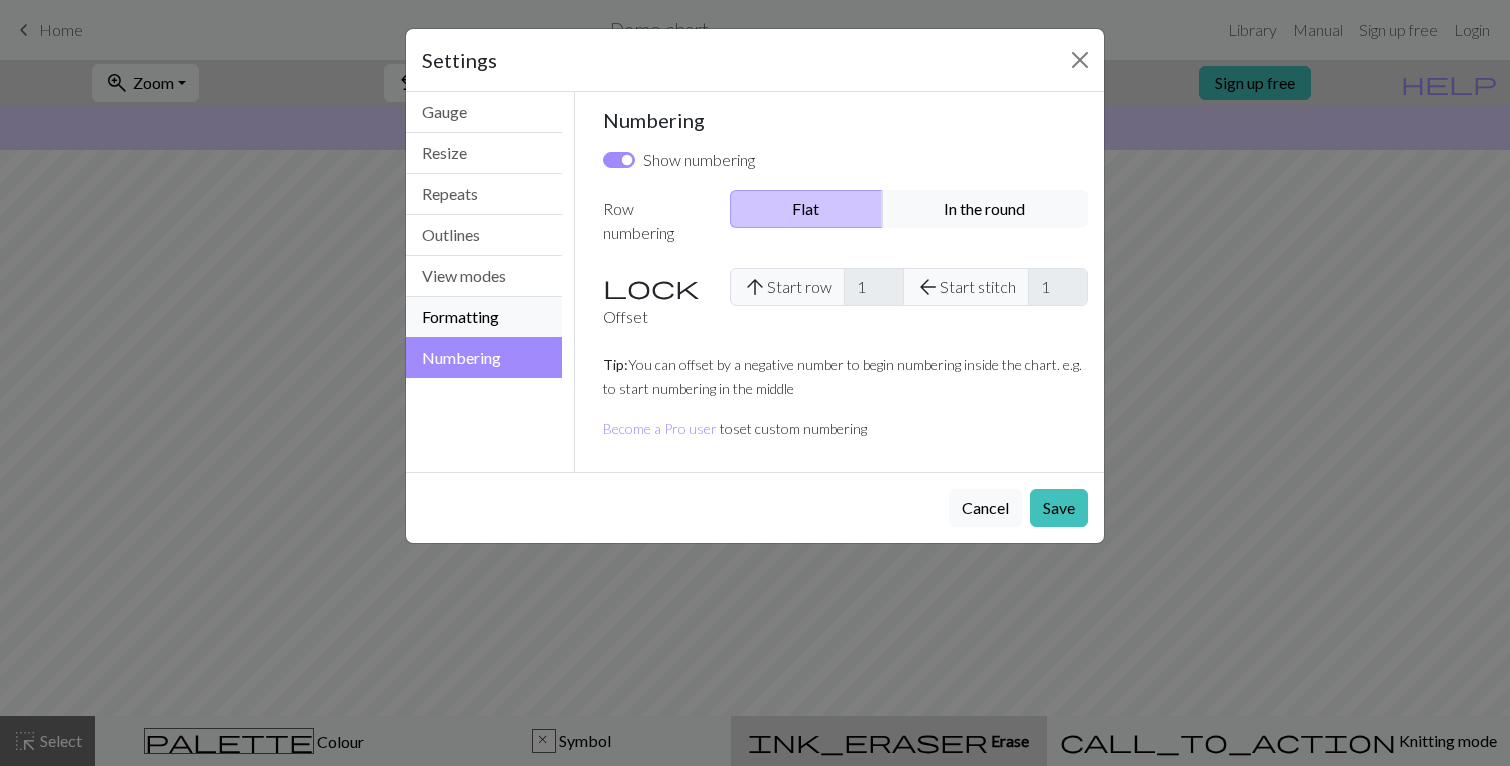 click on "Formatting" at bounding box center [484, 317] 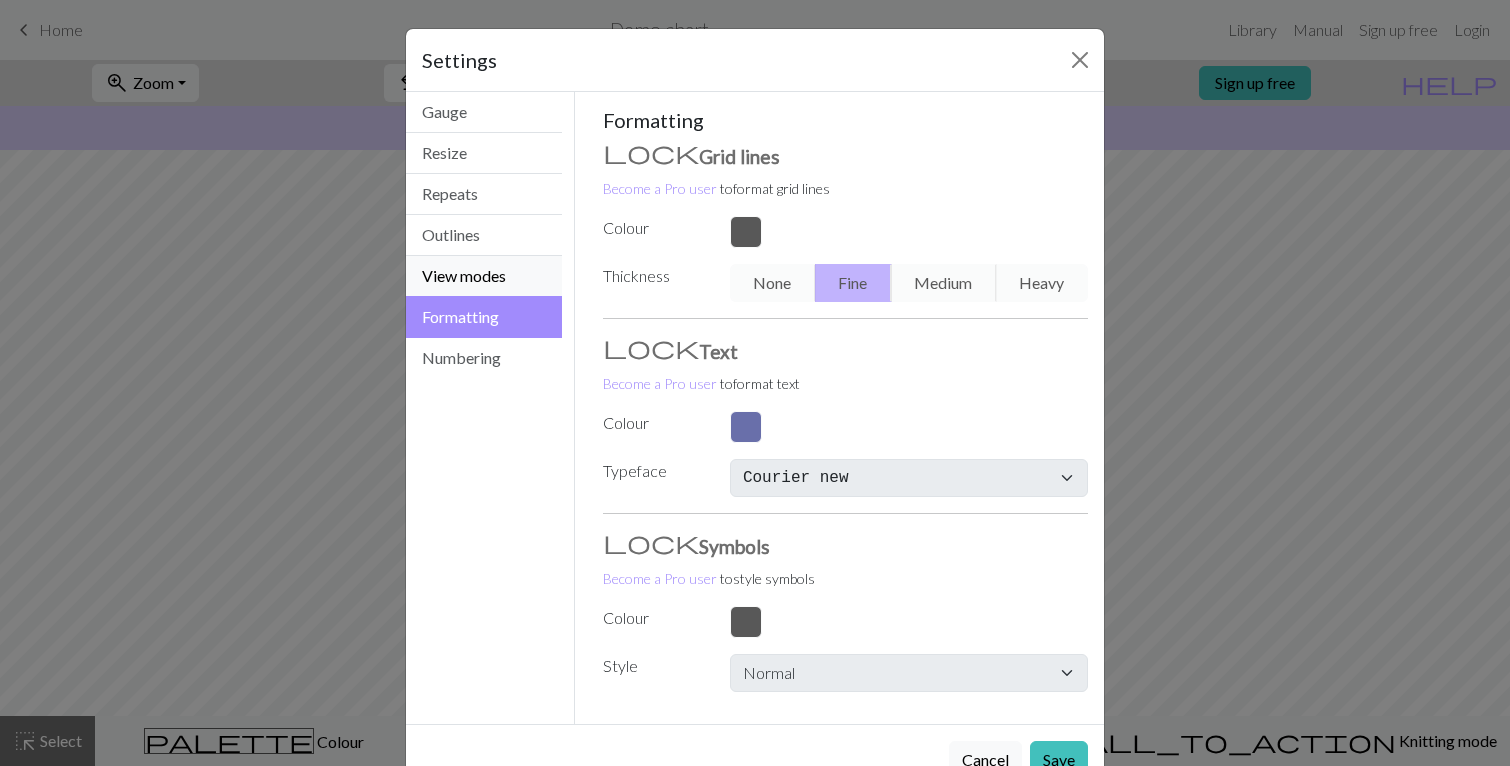 click on "View modes" at bounding box center (484, 276) 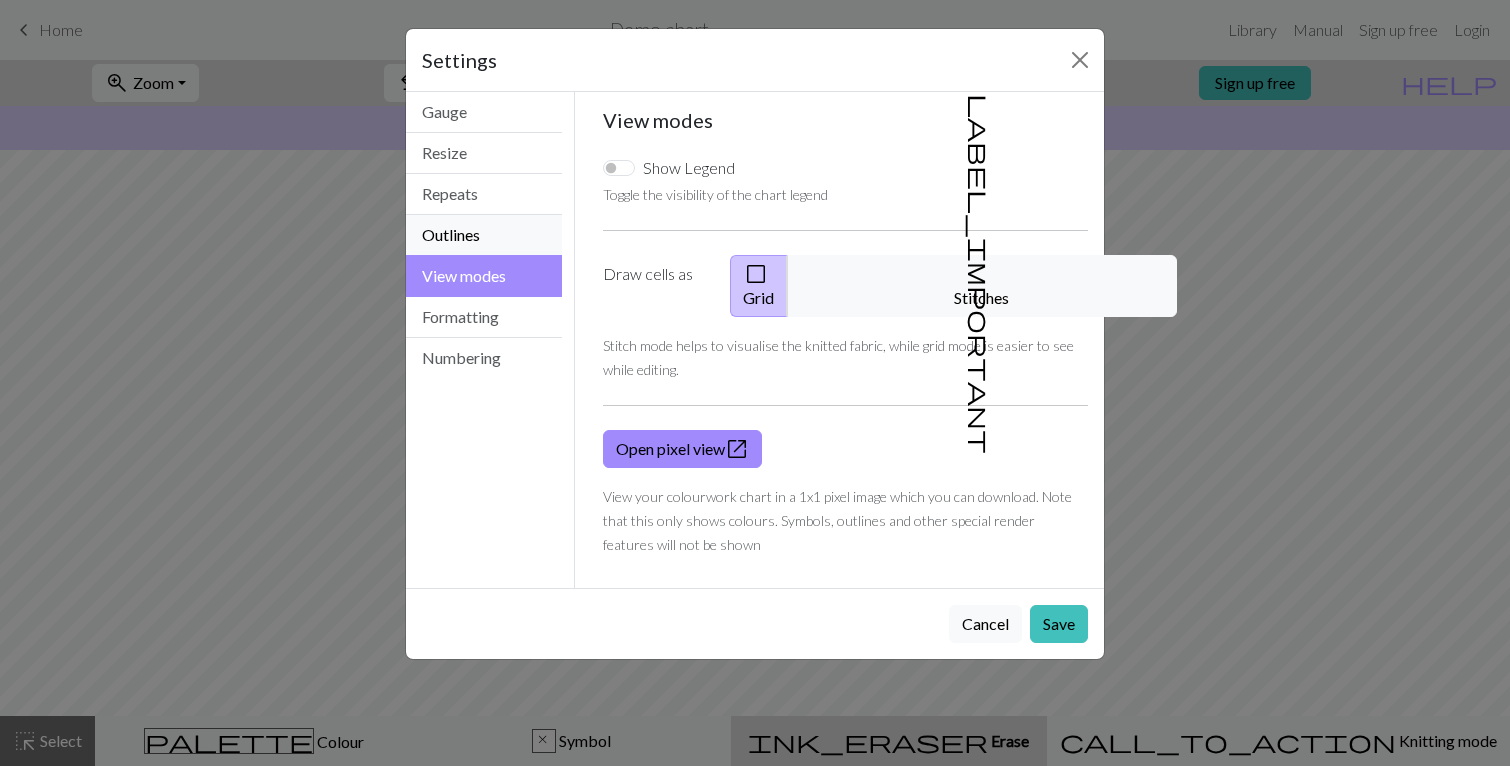 click on "Outlines" at bounding box center (484, 235) 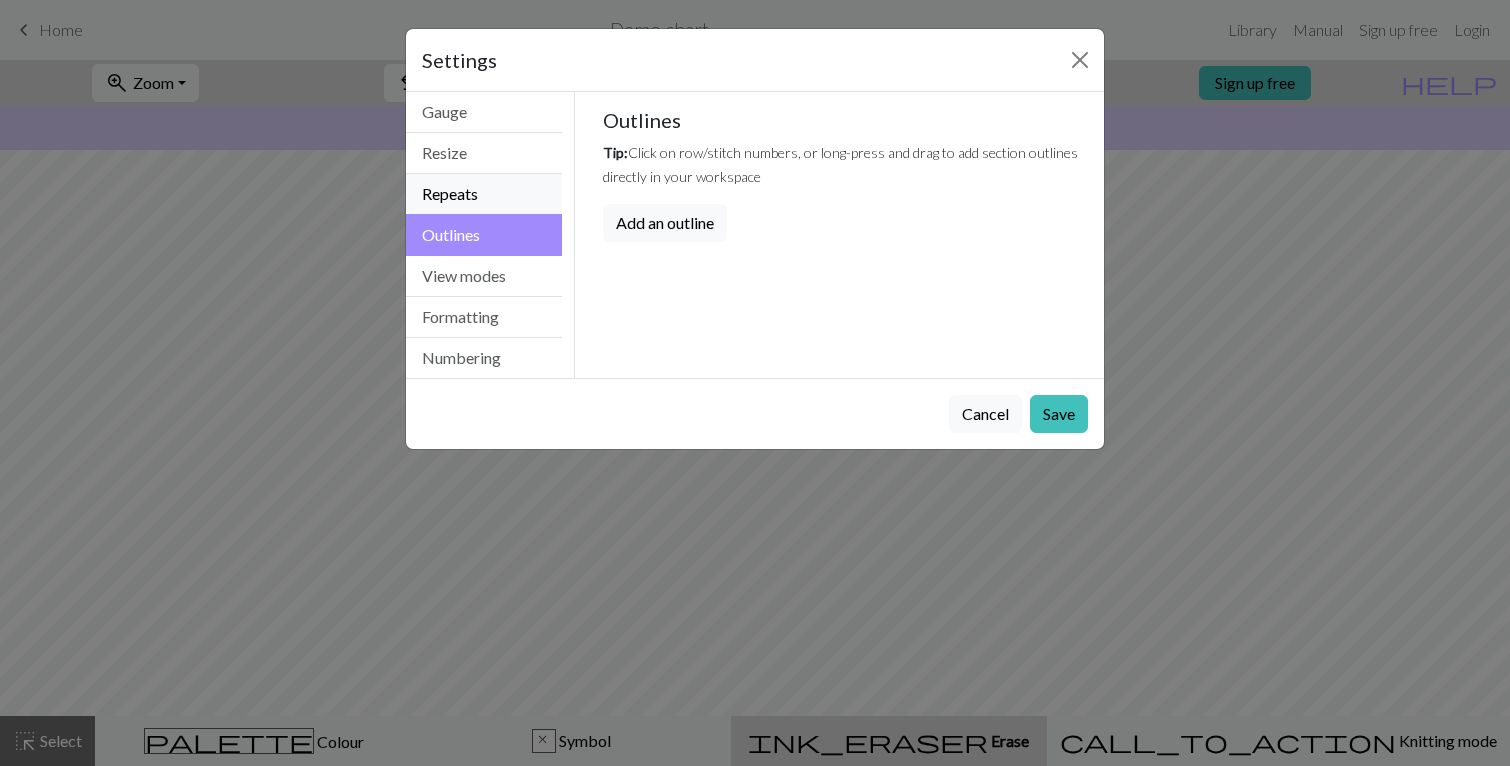 click on "Repeats" at bounding box center (484, 194) 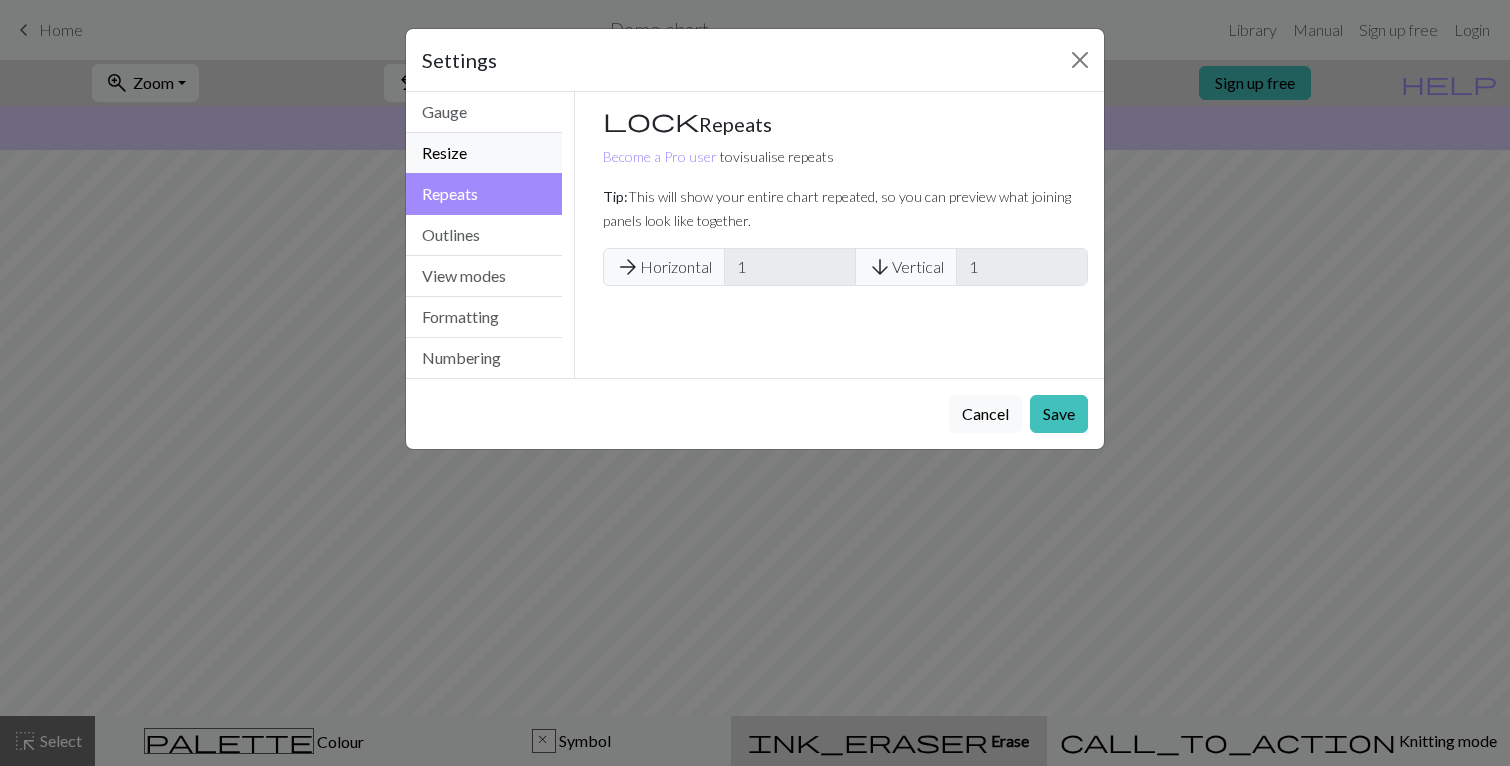 click on "Resize" at bounding box center (484, 153) 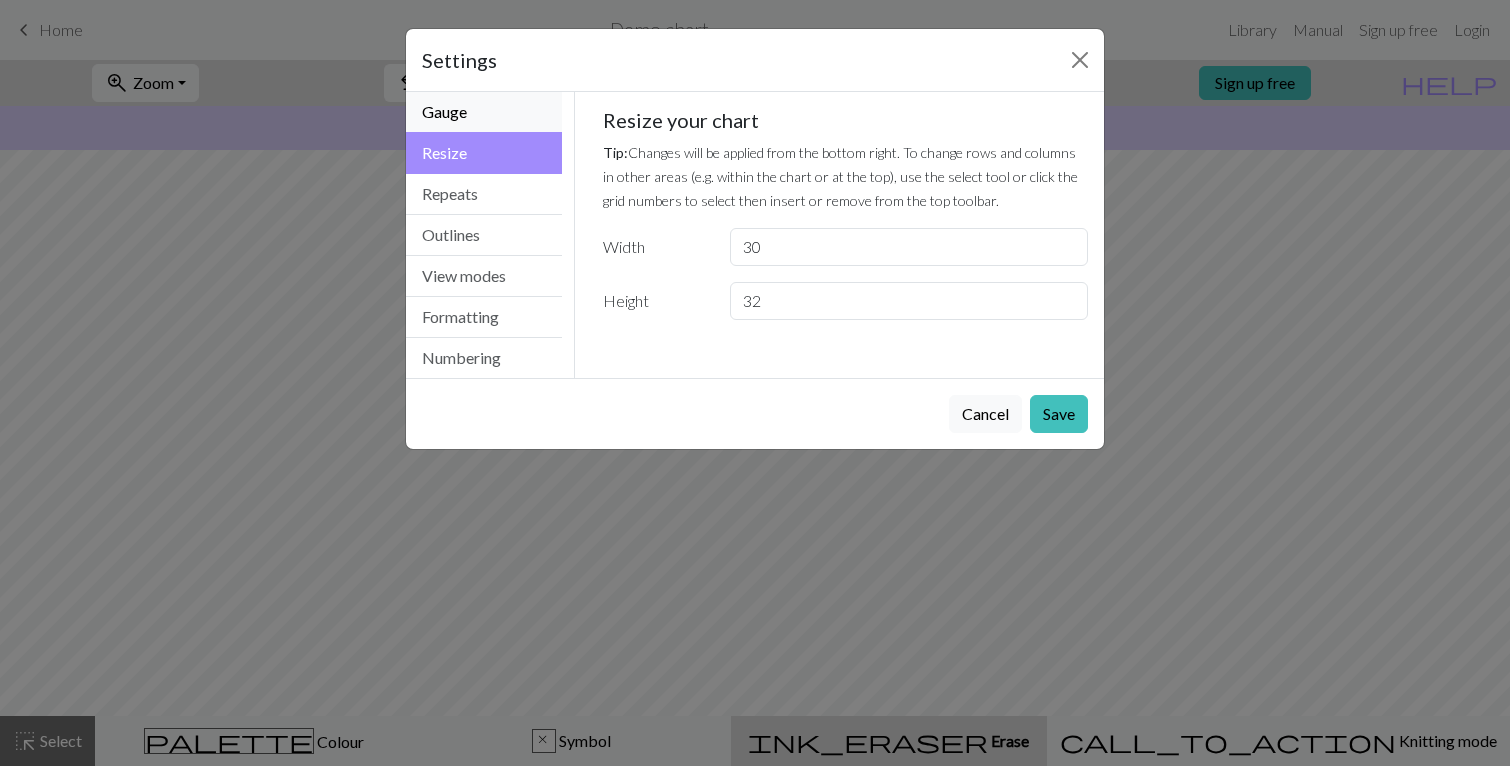 click on "Gauge" at bounding box center (484, 112) 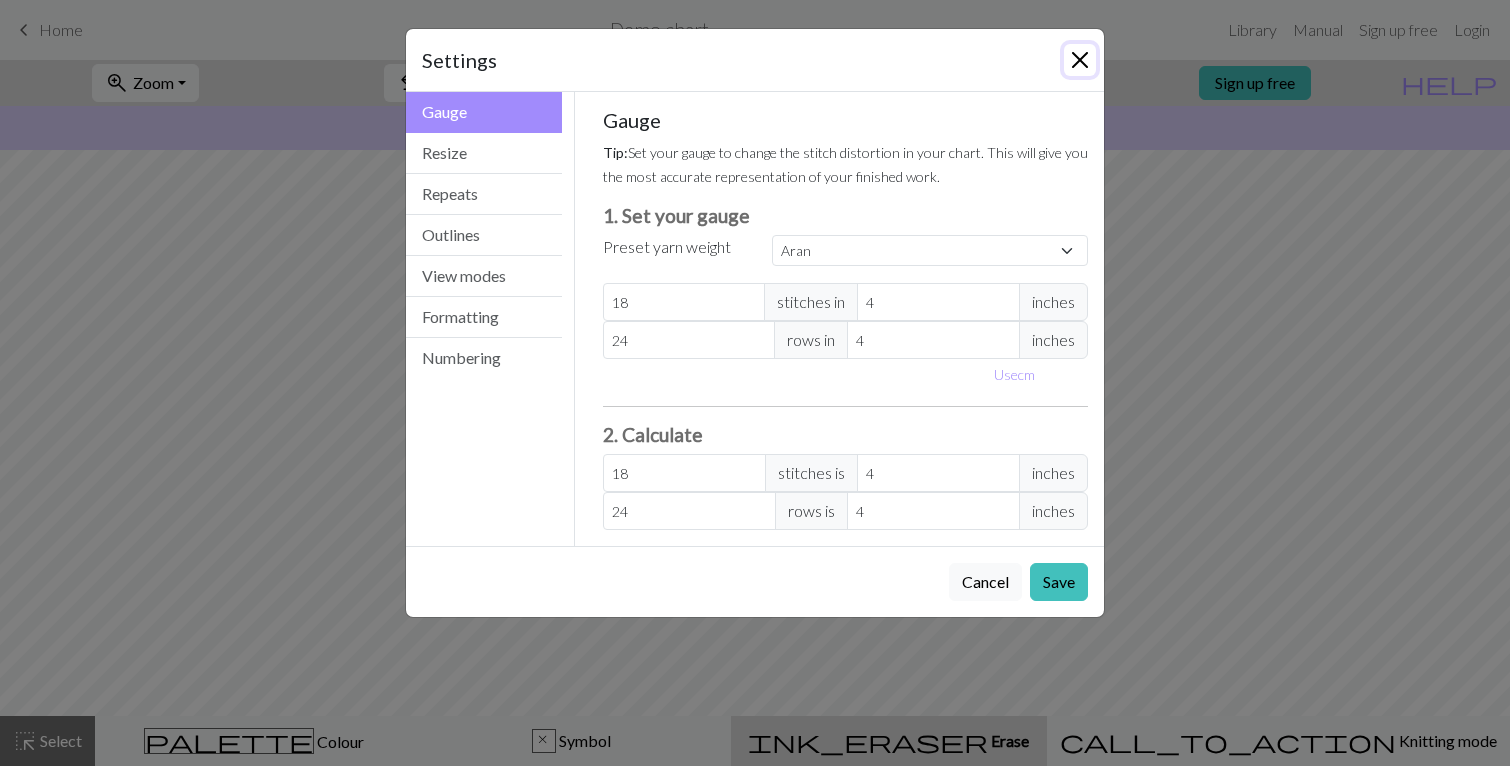 click at bounding box center (1080, 60) 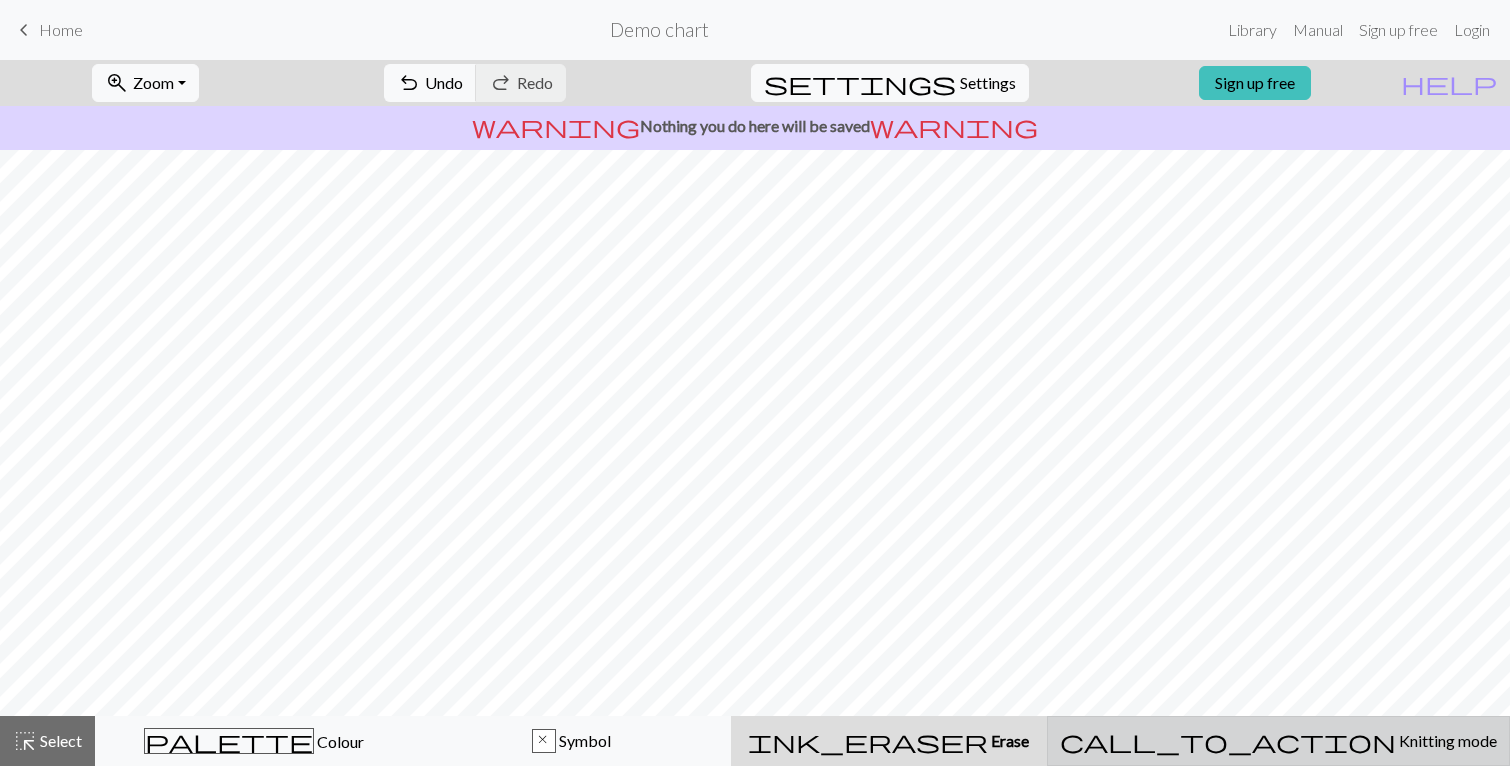 click on "call_to_action" at bounding box center [1228, 741] 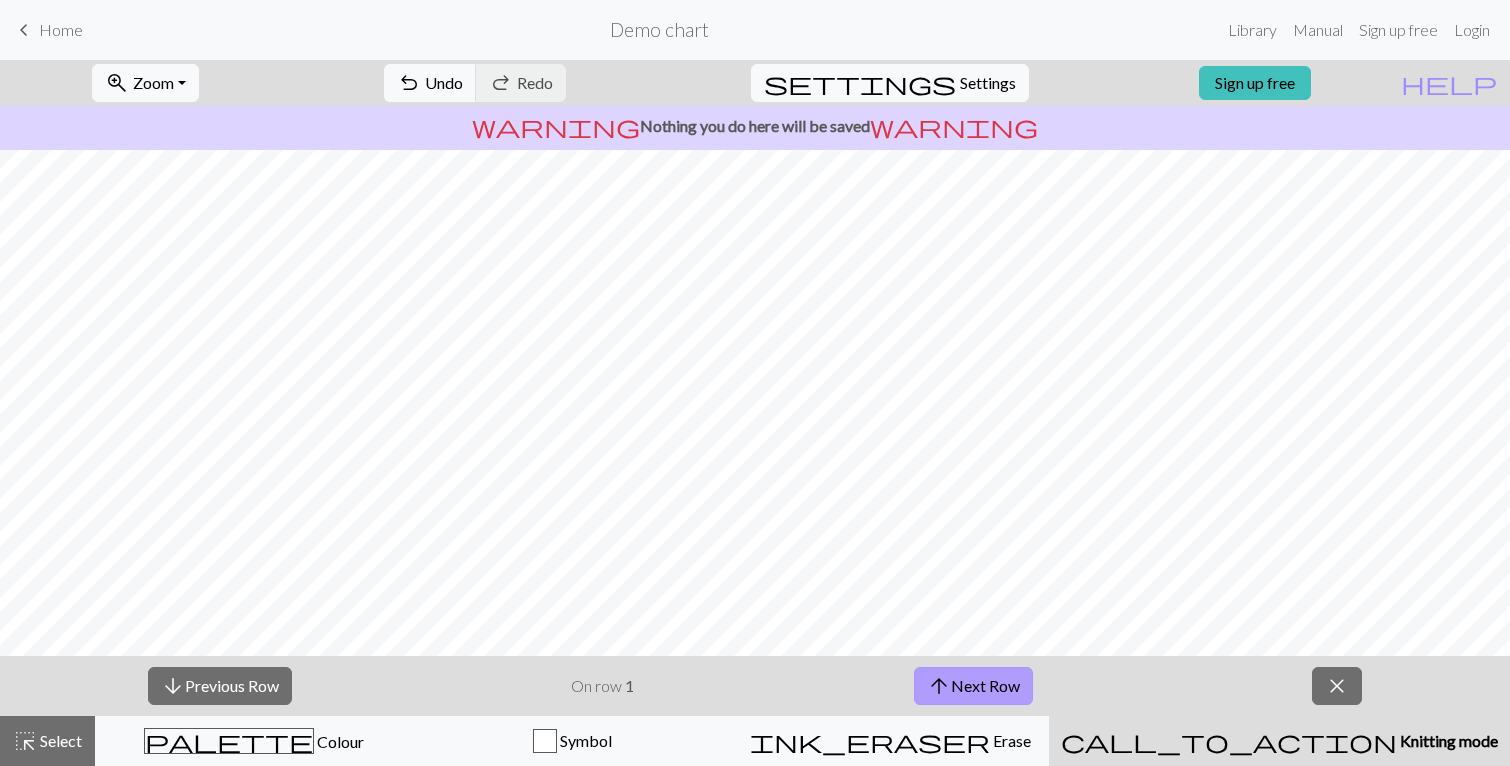 click on "arrow_upward  Next Row" at bounding box center (973, 686) 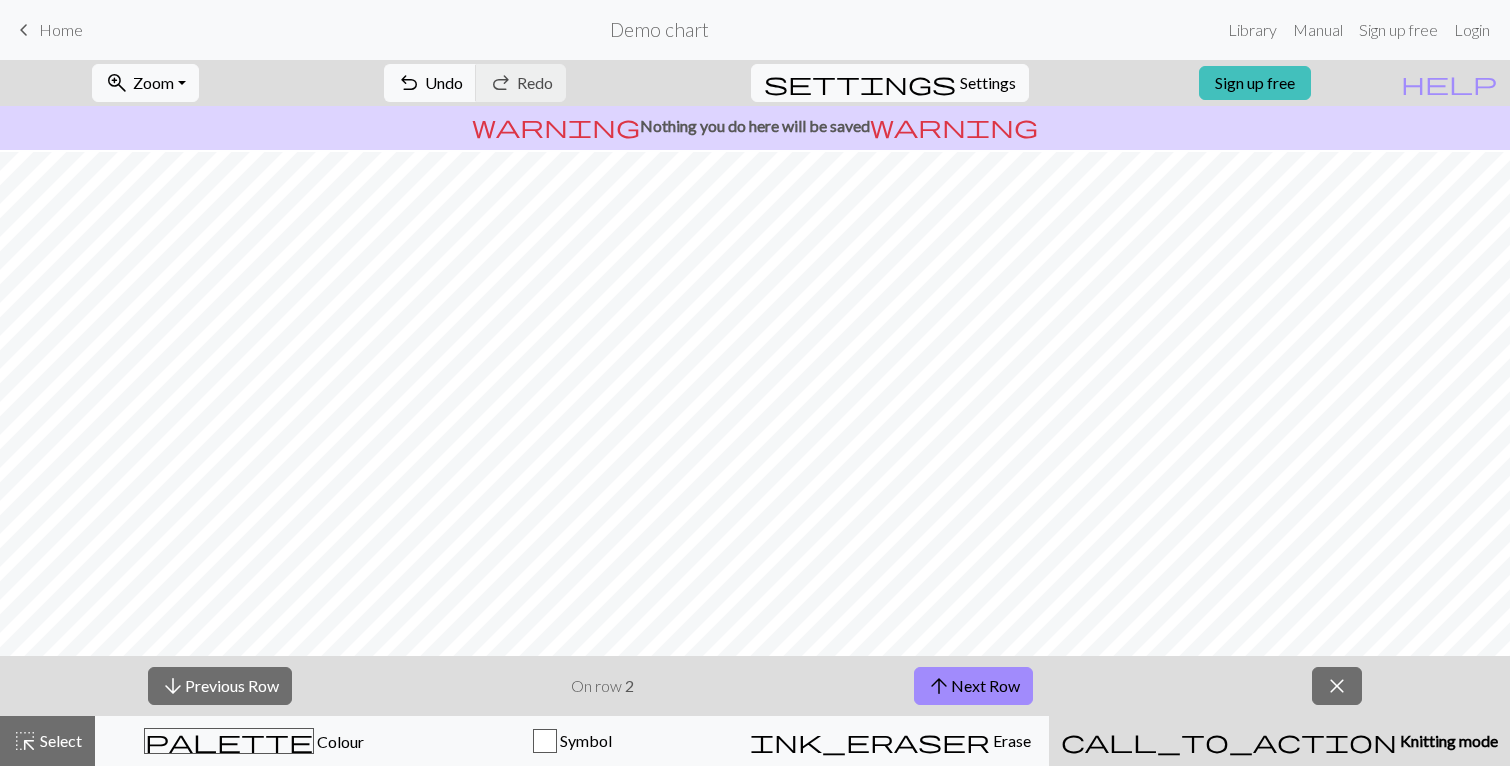 scroll, scrollTop: 224, scrollLeft: 0, axis: vertical 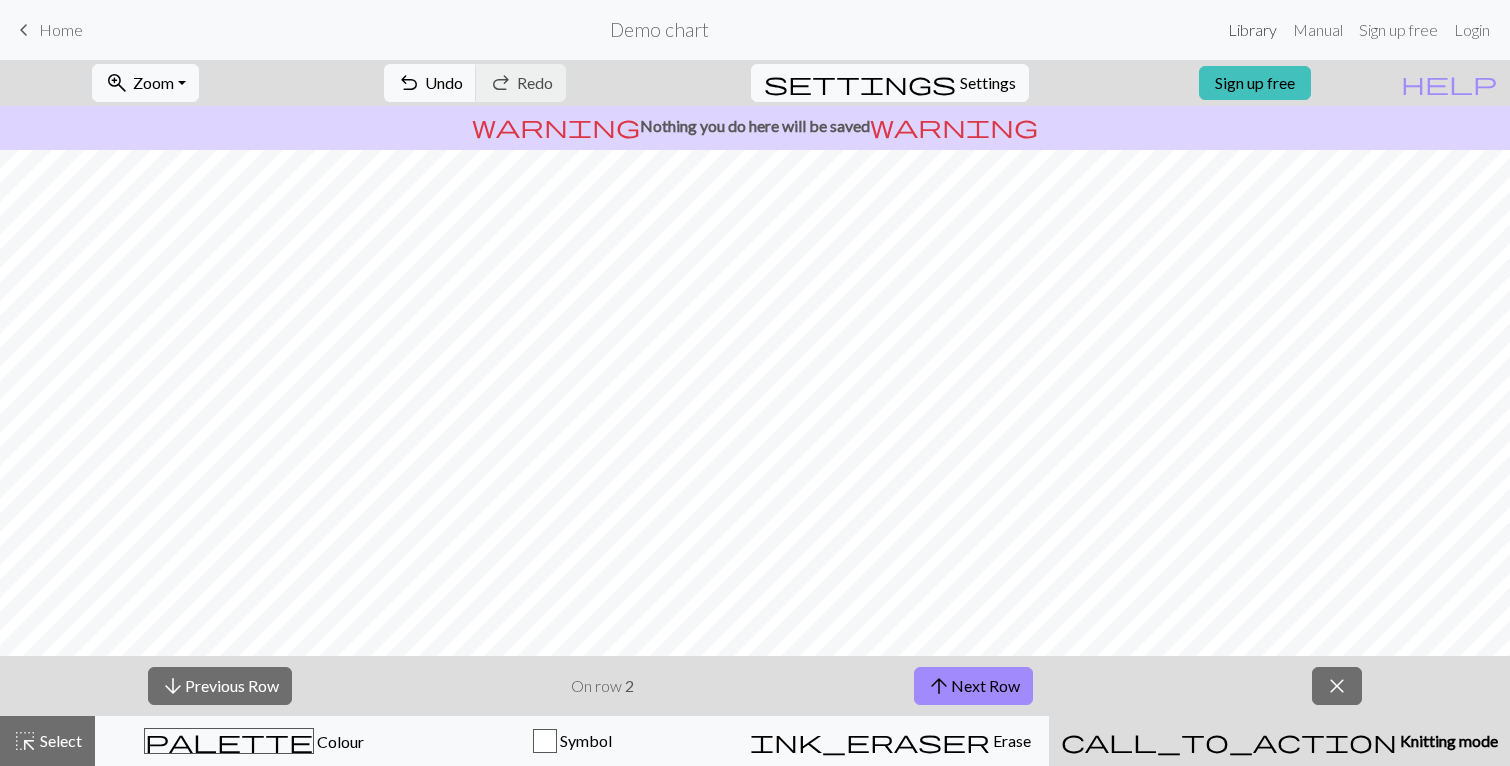 click on "Library" at bounding box center [1252, 30] 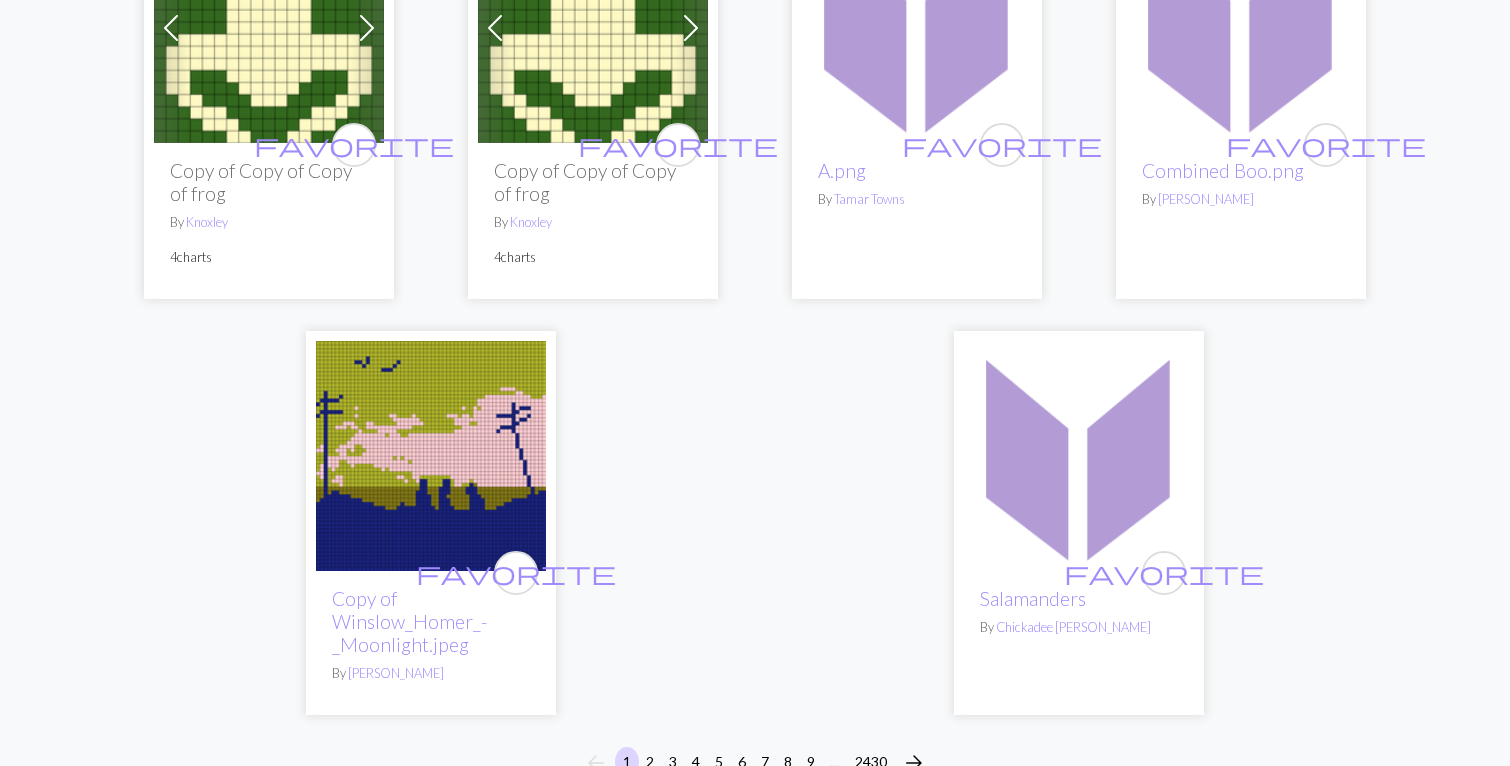 scroll, scrollTop: 5521, scrollLeft: 0, axis: vertical 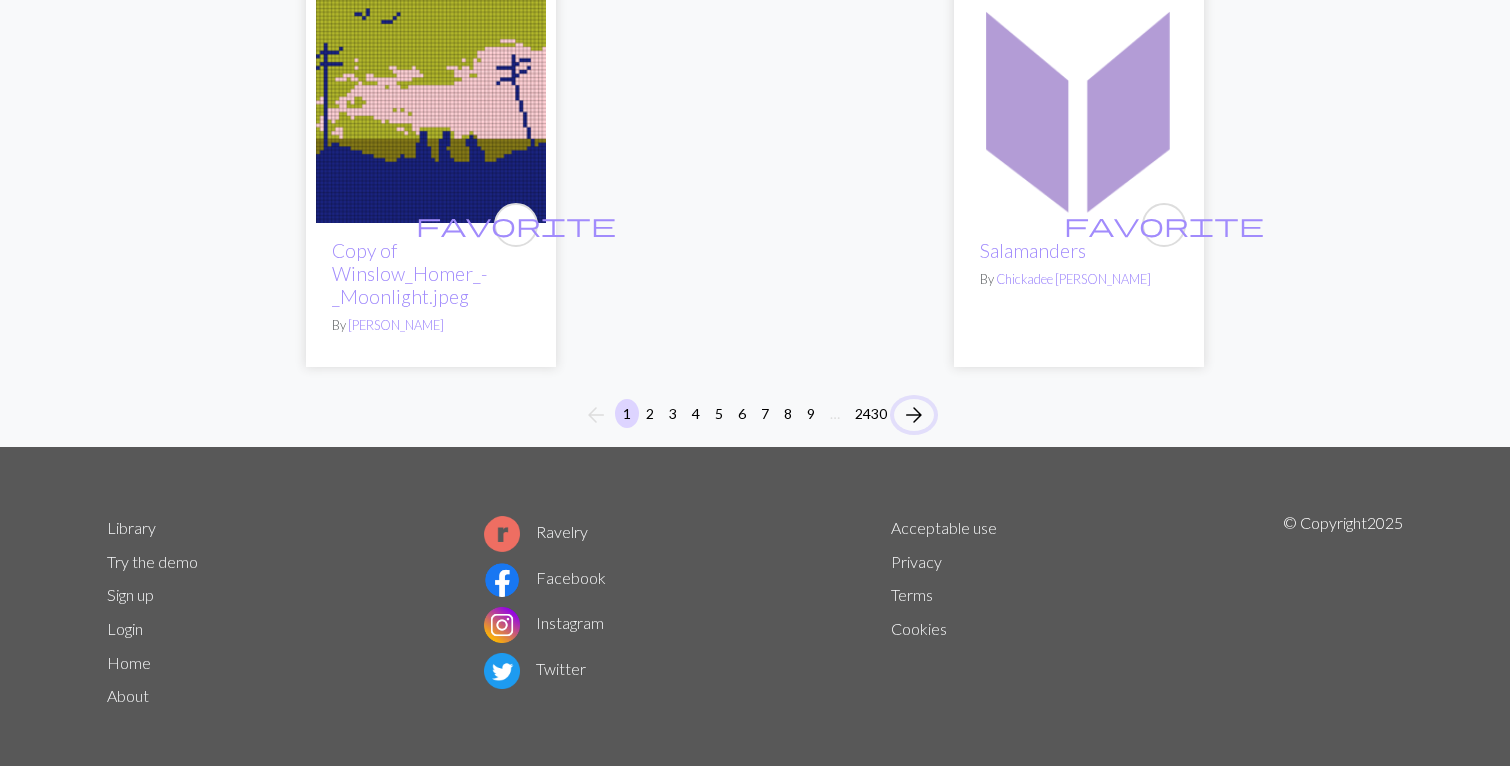 click on "arrow_forward" at bounding box center [914, 415] 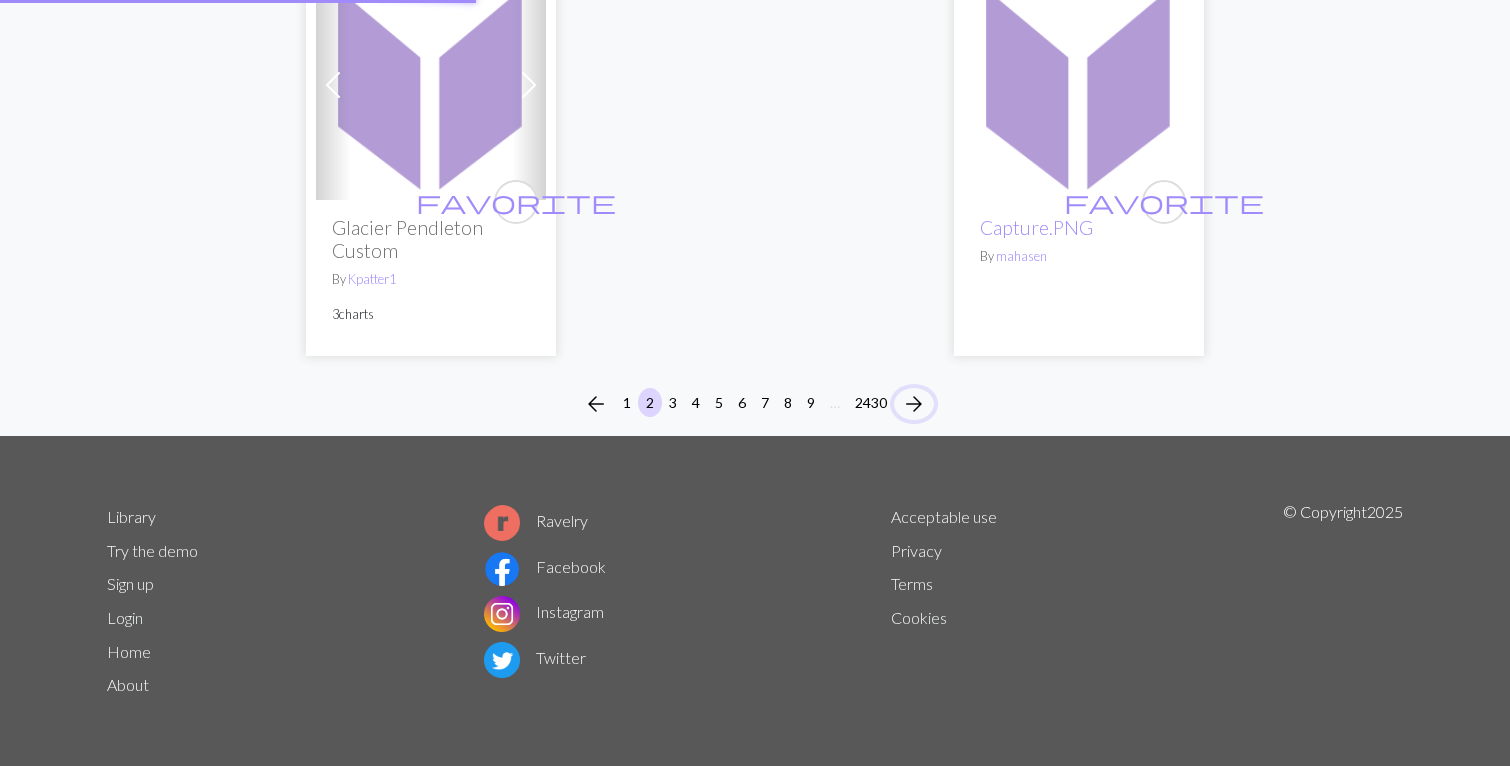 scroll, scrollTop: 0, scrollLeft: 0, axis: both 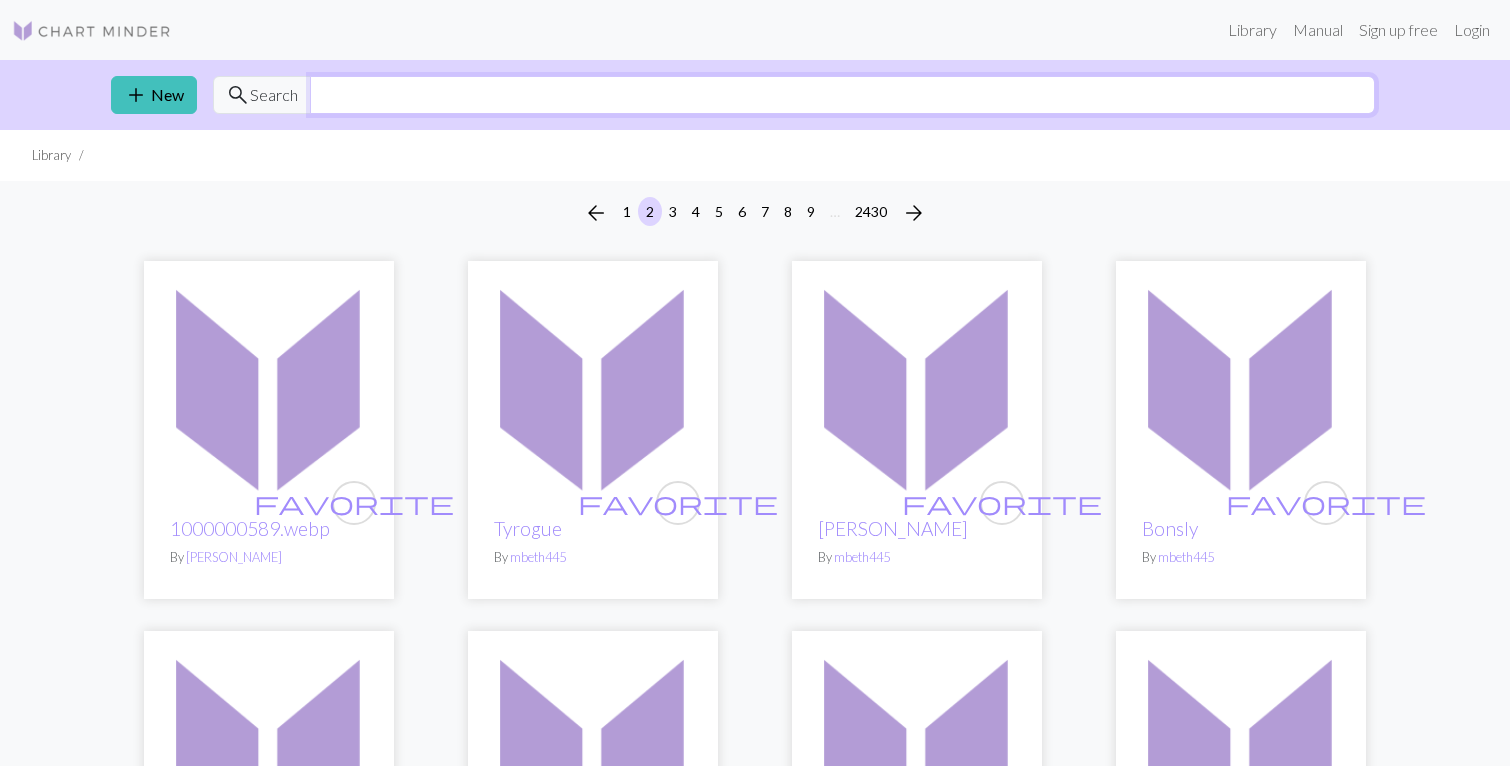 click at bounding box center [842, 95] 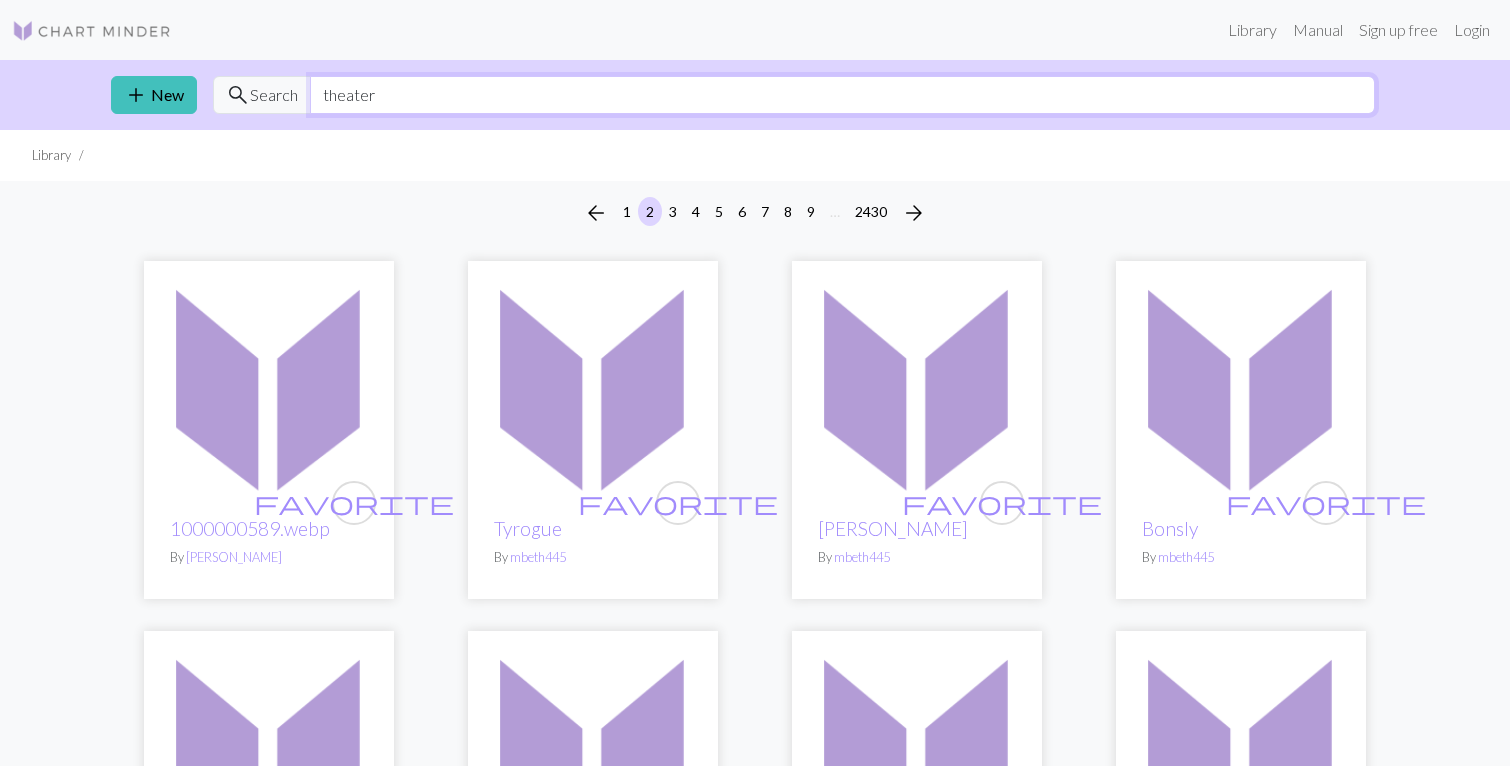 type on "theater" 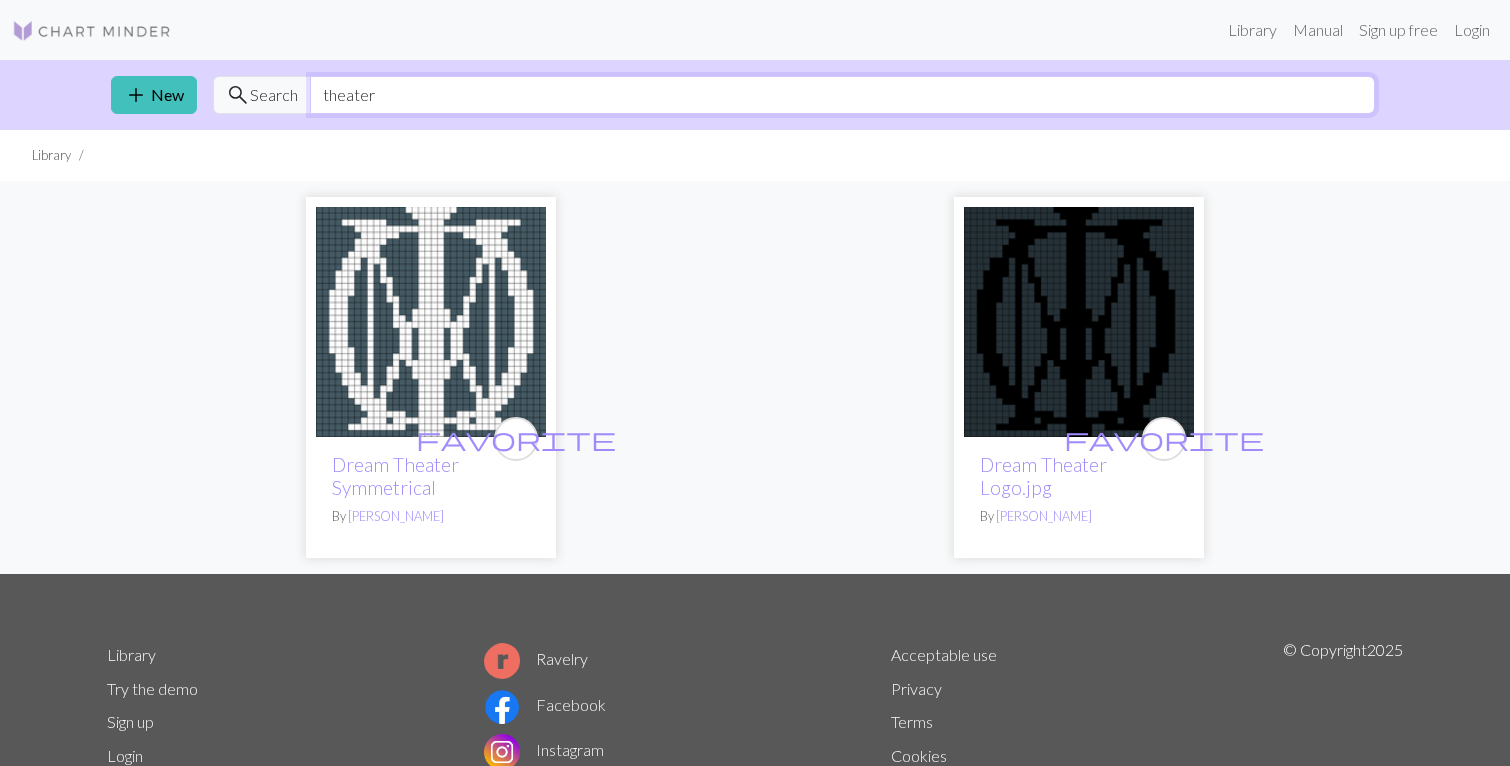 drag, startPoint x: 402, startPoint y: 83, endPoint x: 230, endPoint y: 60, distance: 173.53098 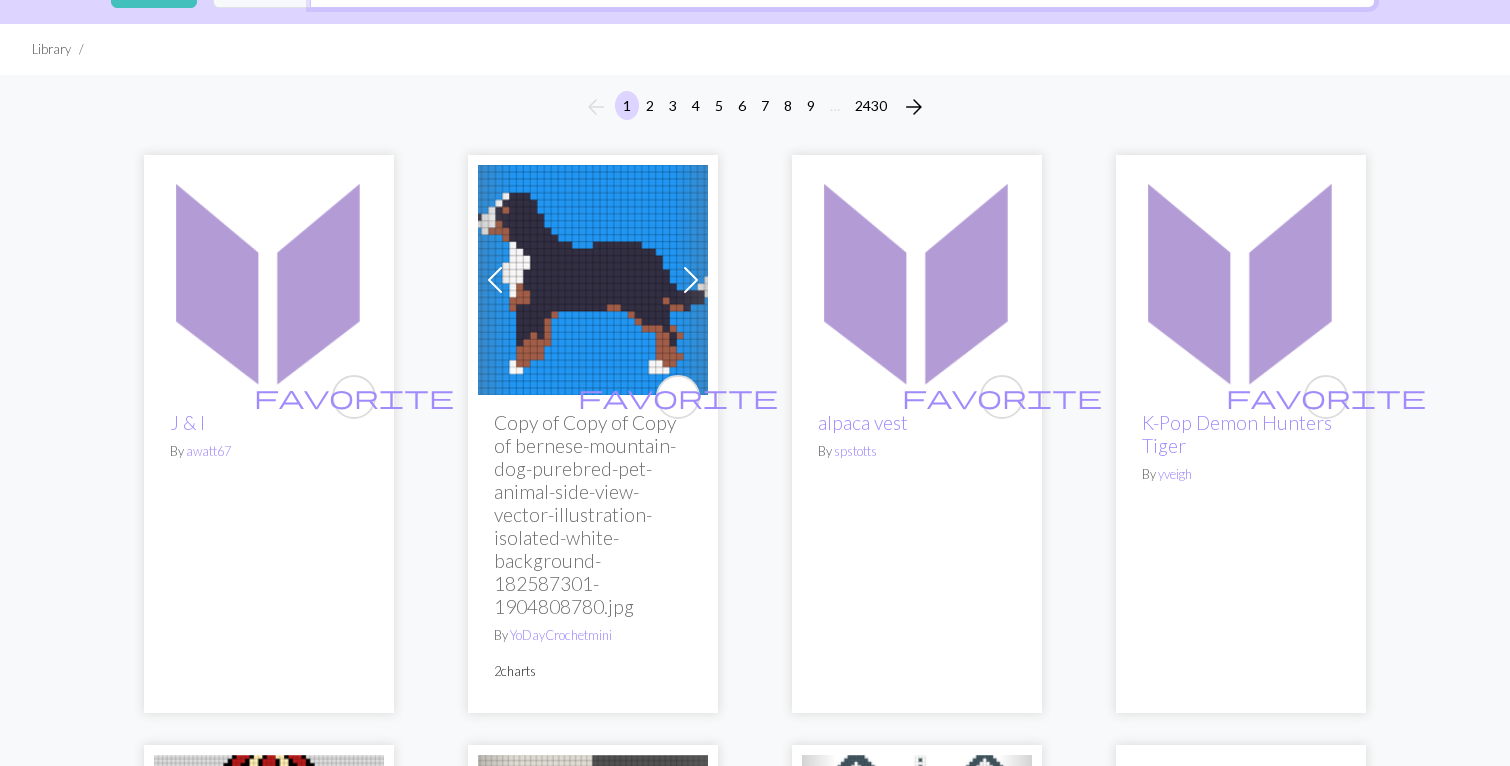 scroll, scrollTop: 0, scrollLeft: 0, axis: both 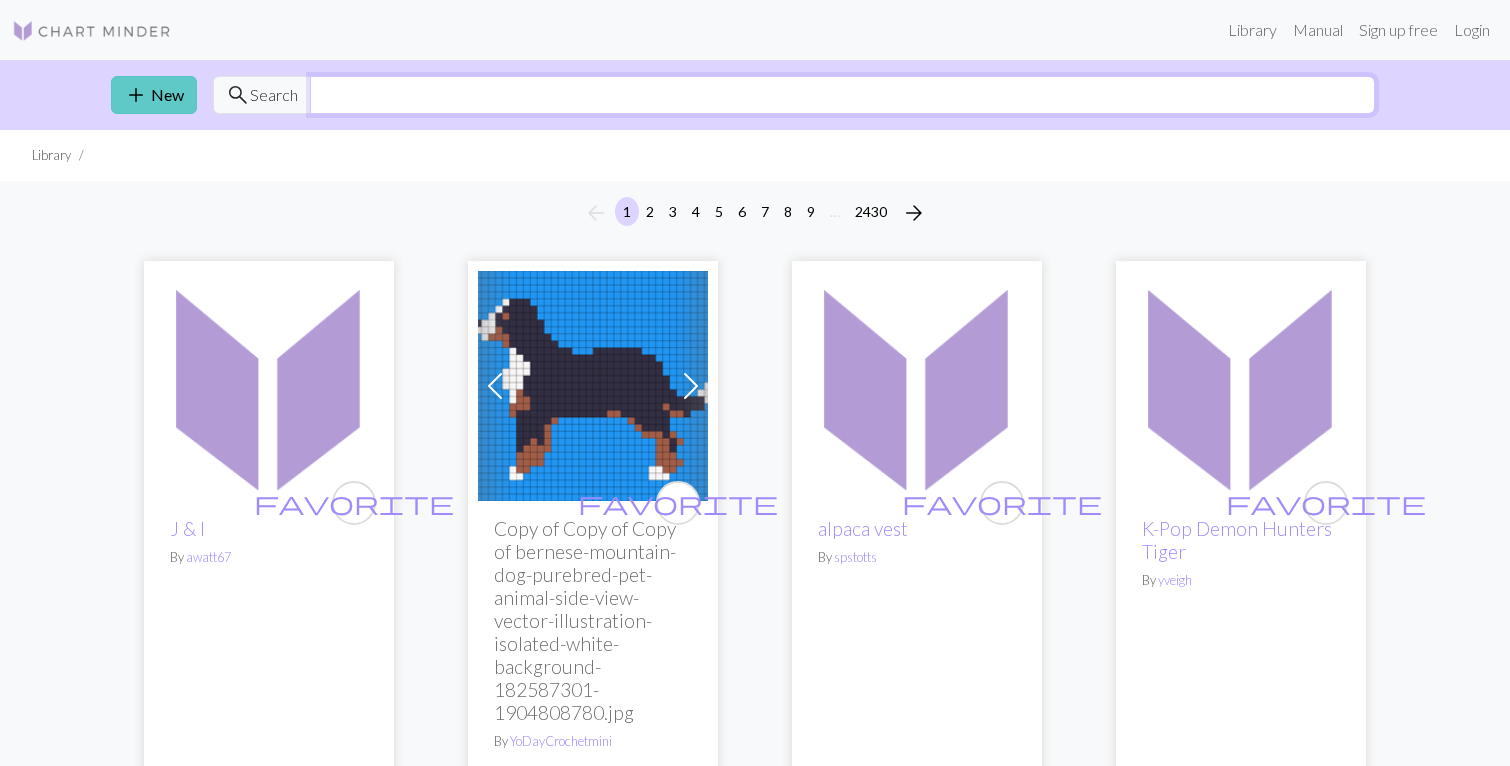 type 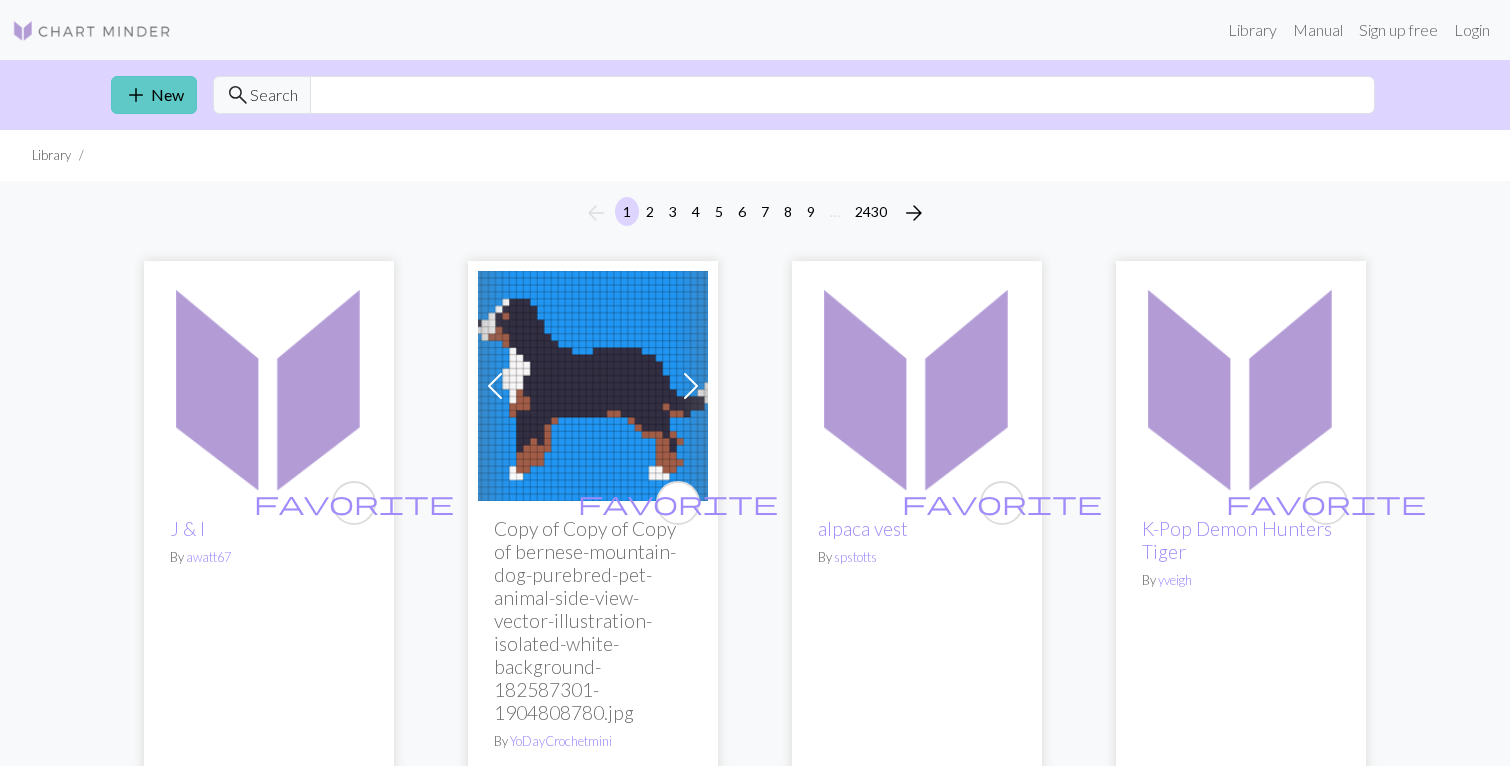 click on "add   New" at bounding box center (154, 95) 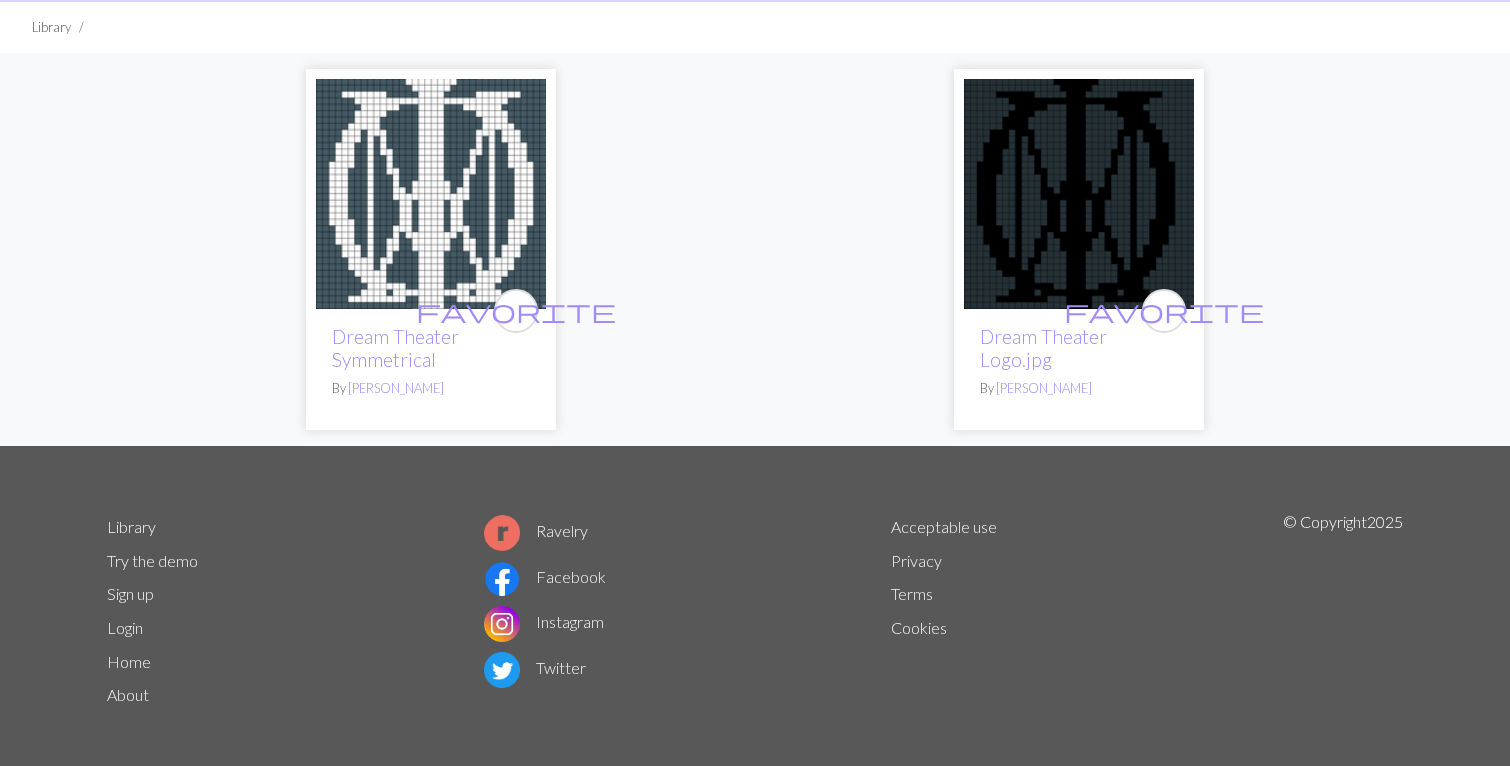 scroll, scrollTop: 138, scrollLeft: 0, axis: vertical 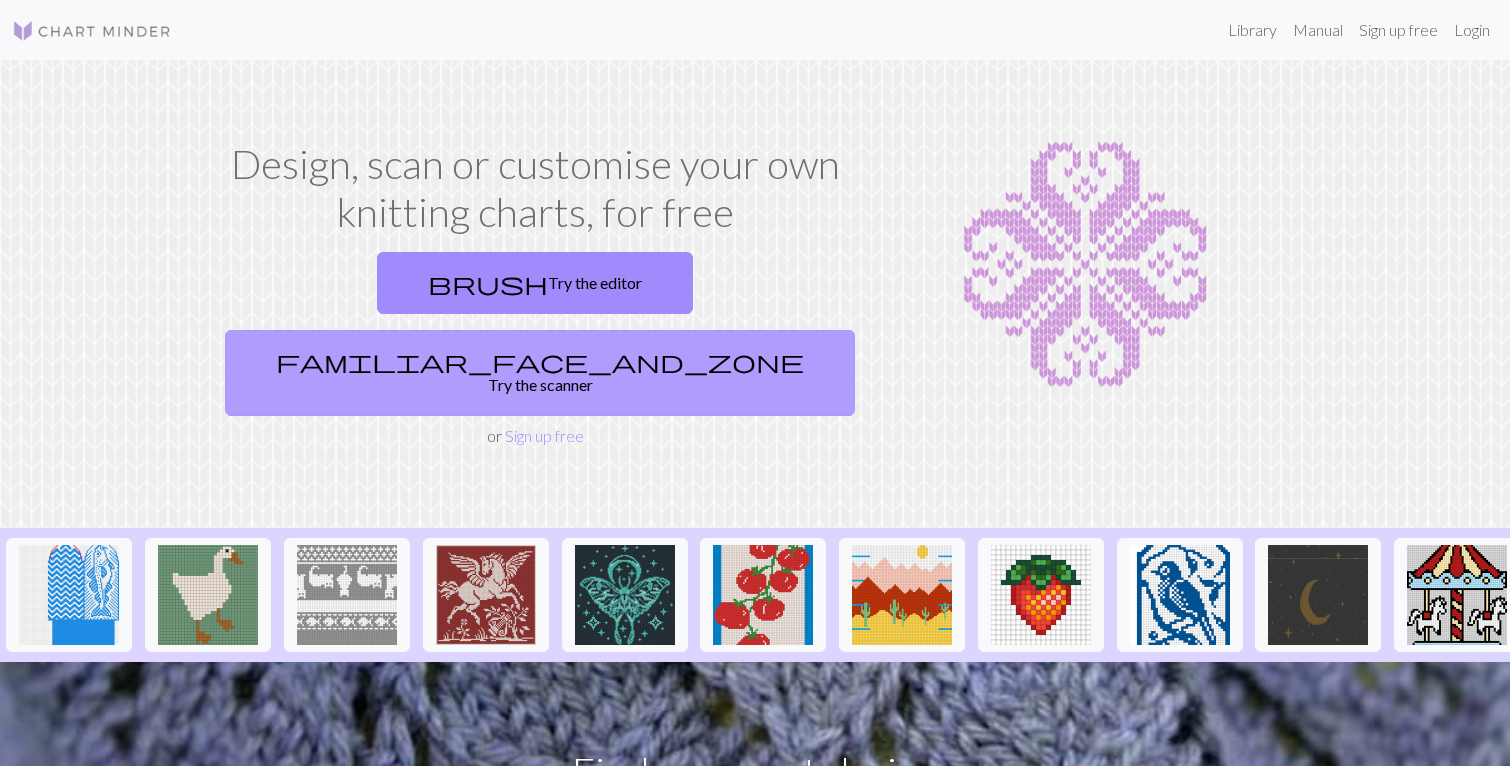 click on "familiar_face_and_zone  Try the scanner" at bounding box center [540, 373] 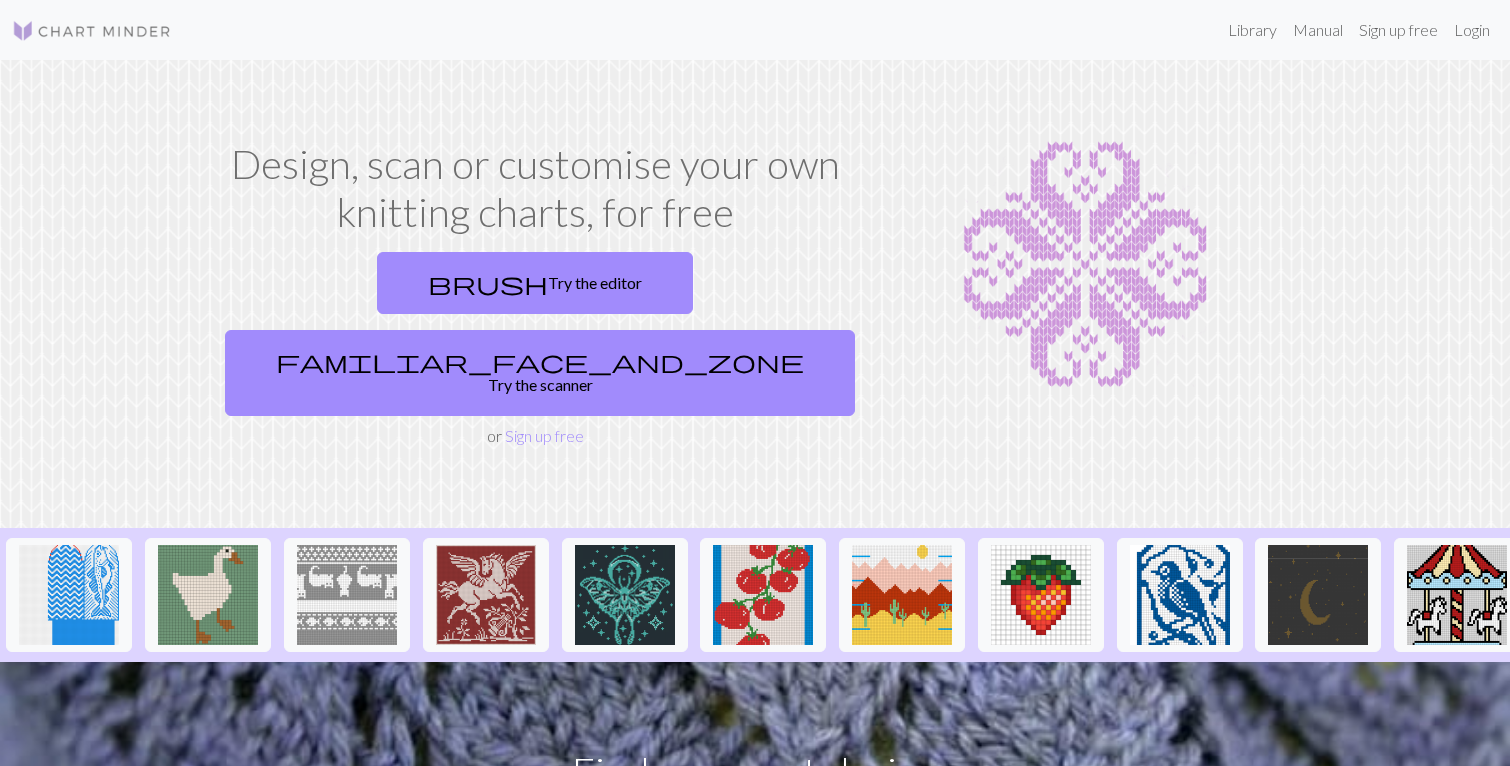 scroll, scrollTop: 0, scrollLeft: 0, axis: both 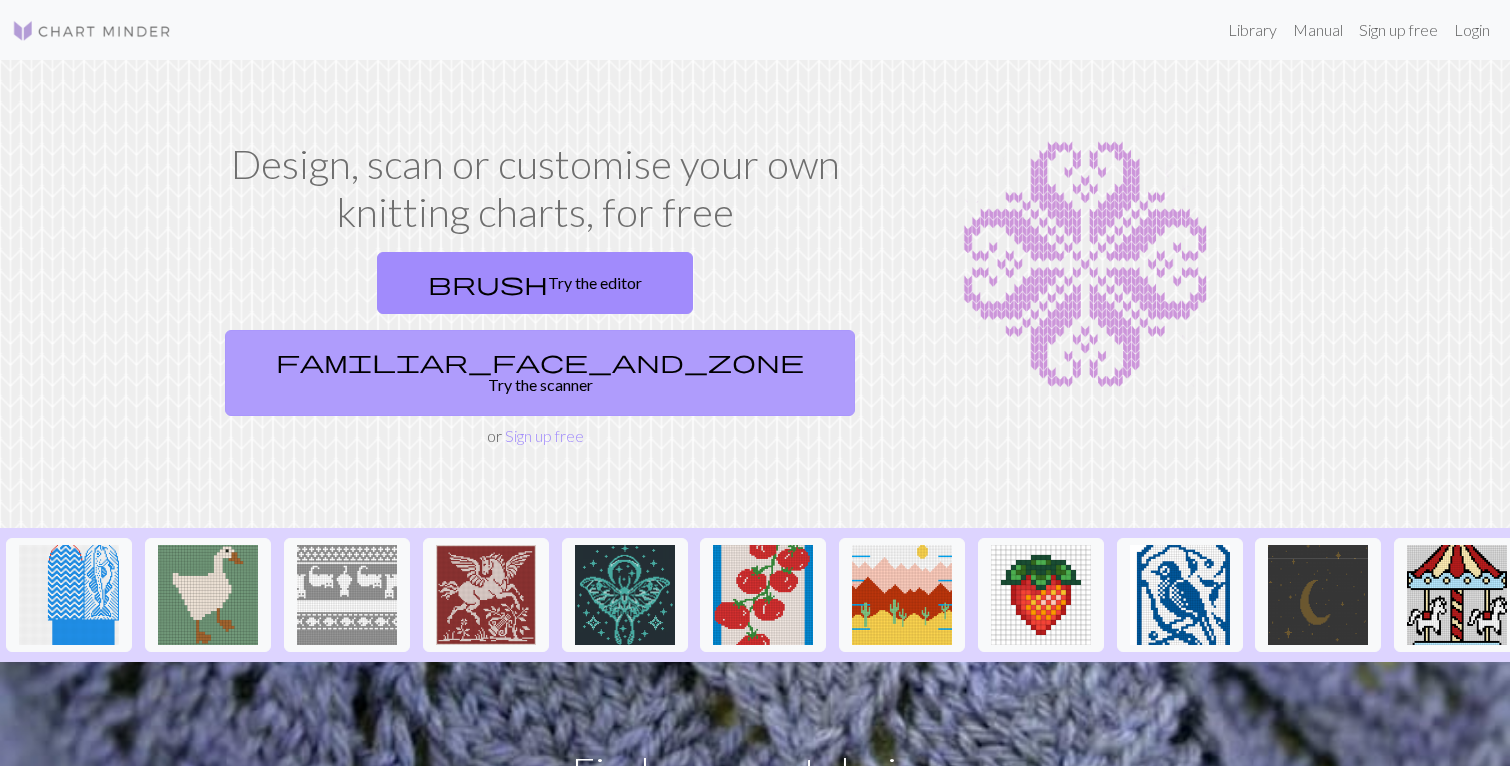 click on "familiar_face_and_zone  Try the scanner" at bounding box center (540, 373) 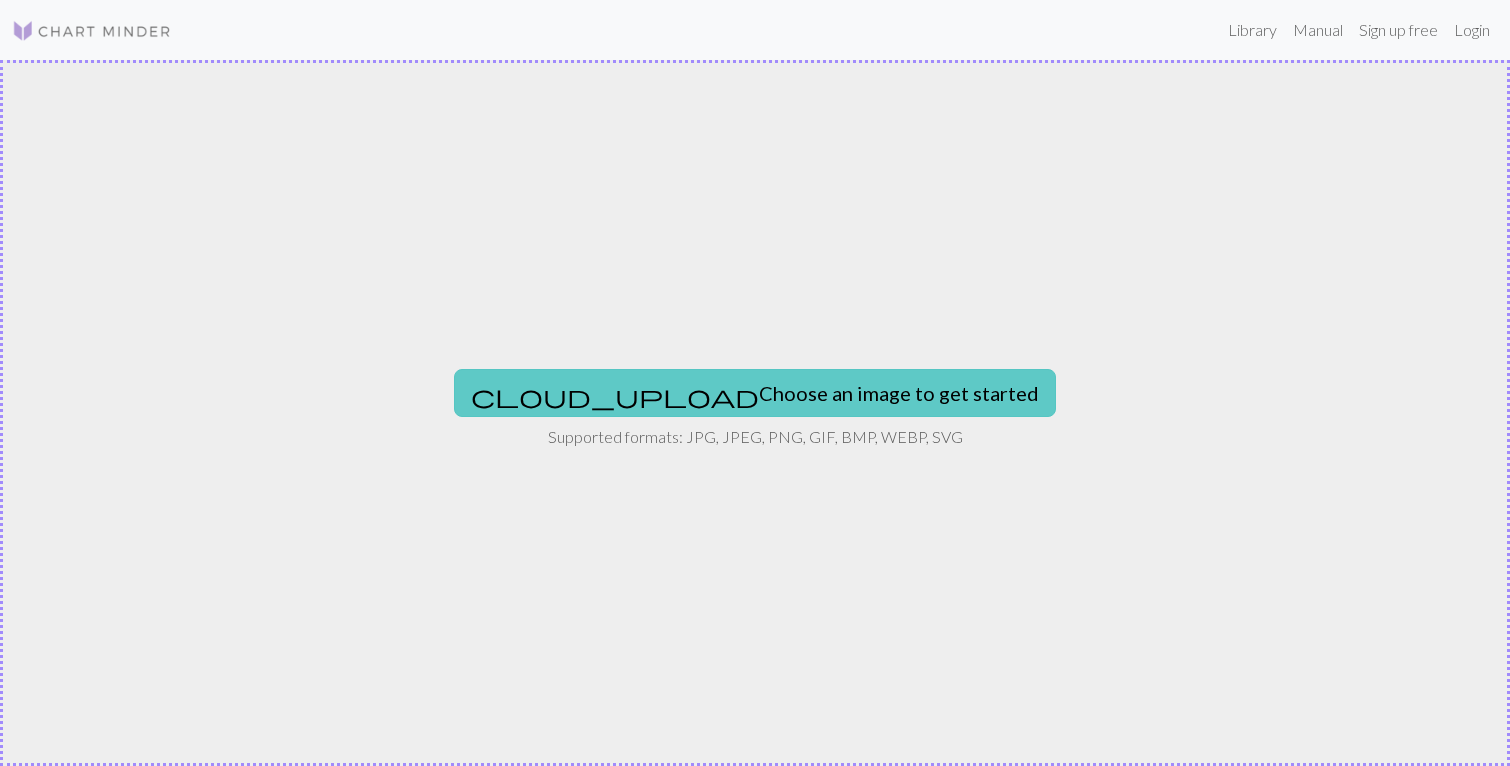 click on "cloud_upload  Choose an image to get started" at bounding box center [755, 393] 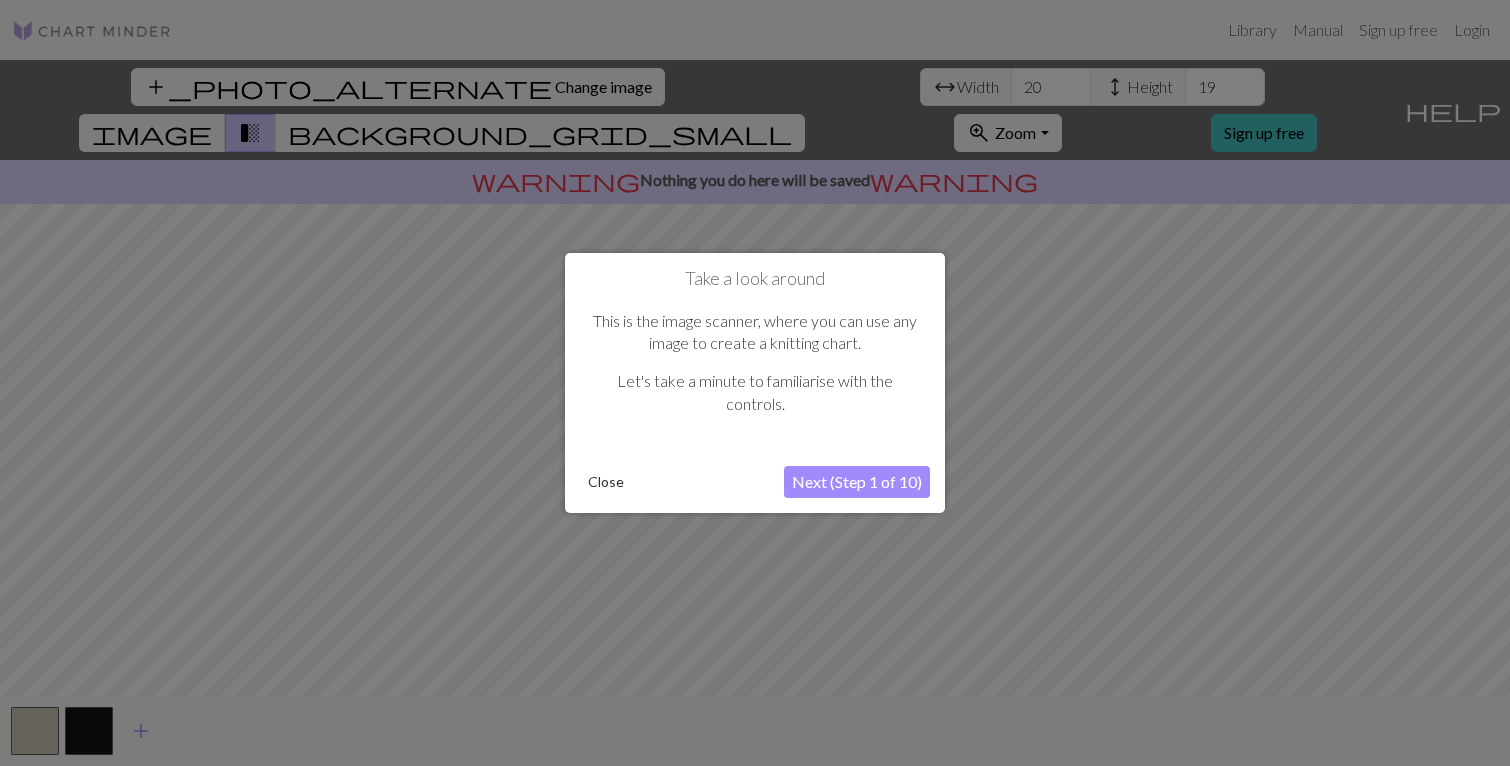 click on "Close" at bounding box center (606, 482) 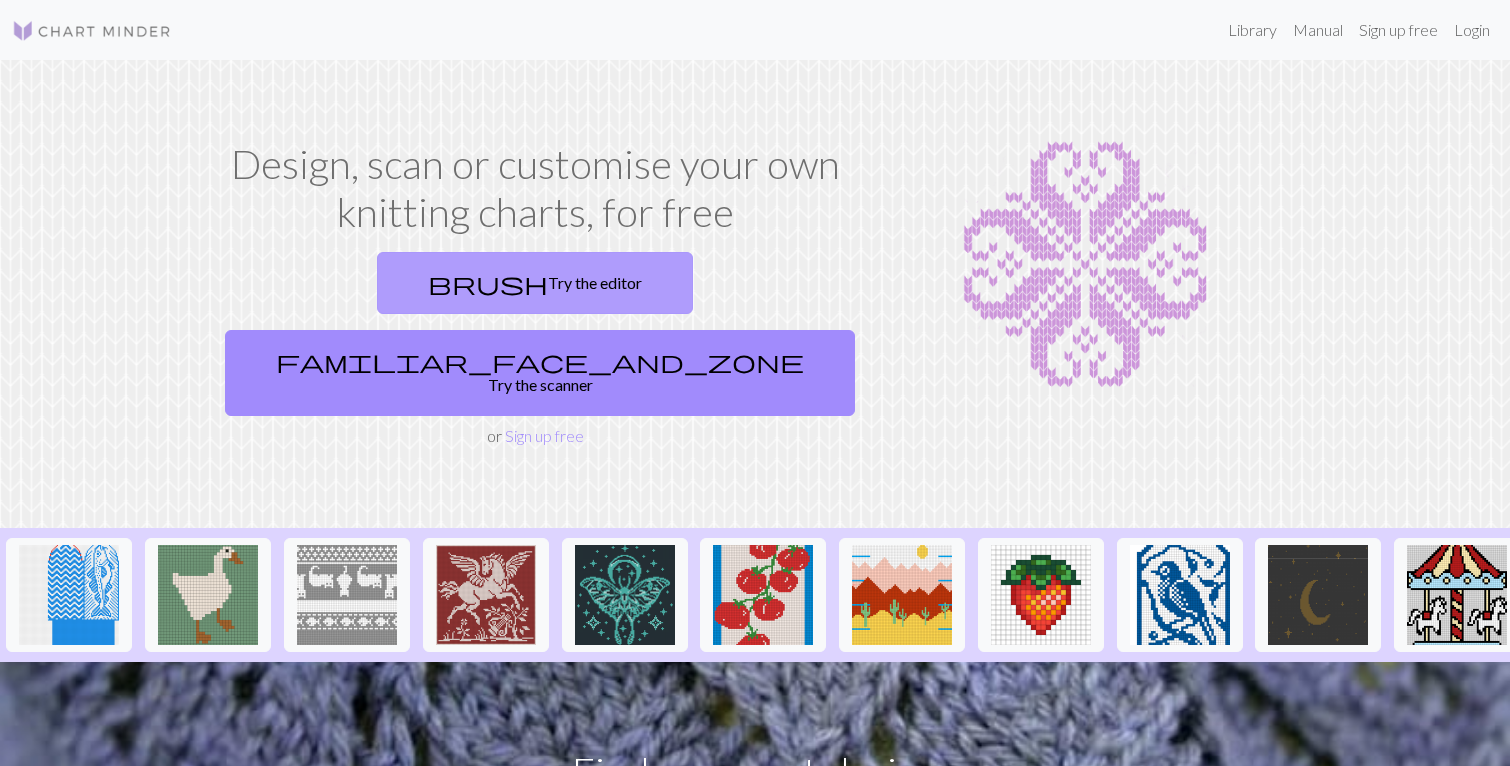 click on "brush  Try the editor" at bounding box center [535, 283] 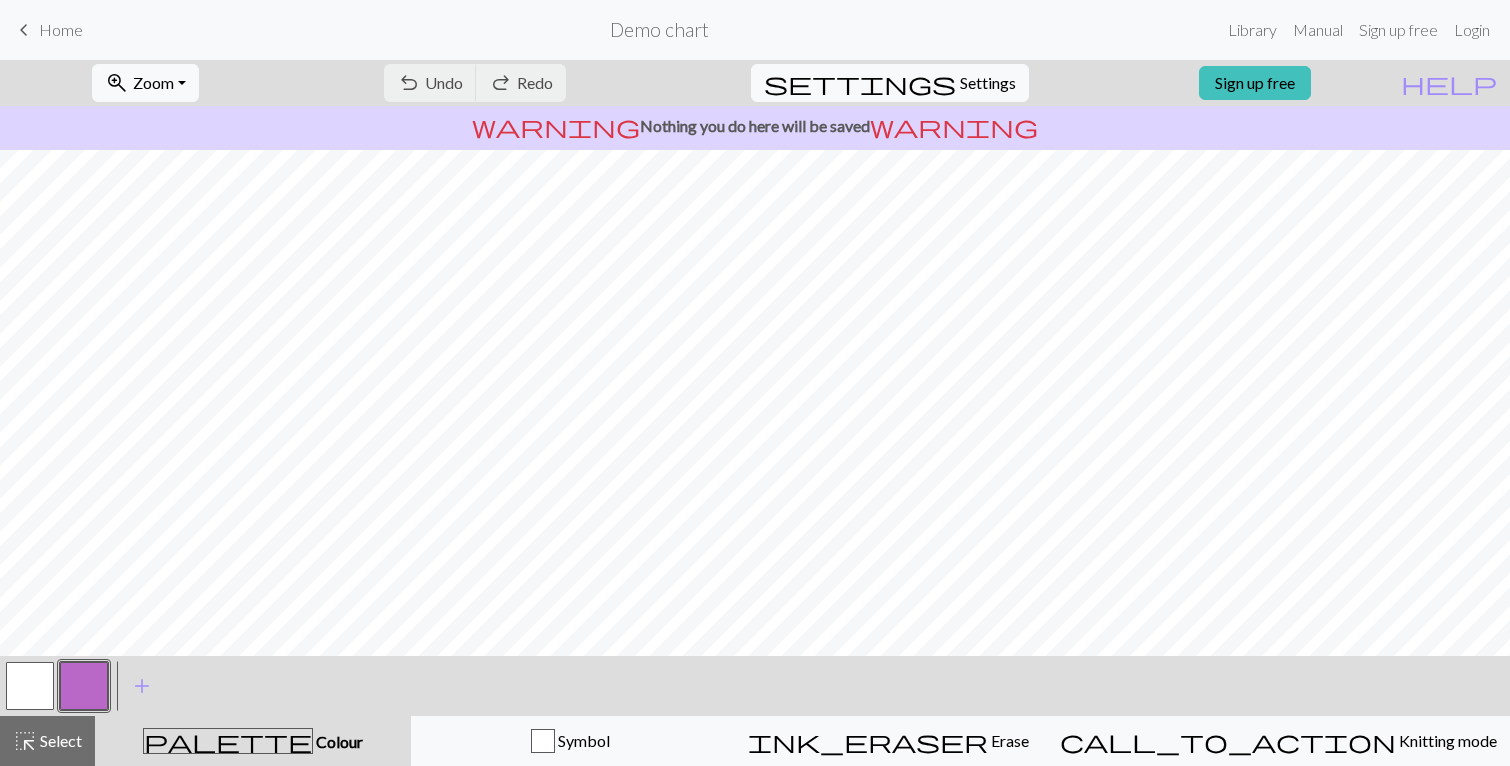 click on "undo Undo Undo redo Redo Redo" at bounding box center (475, 83) 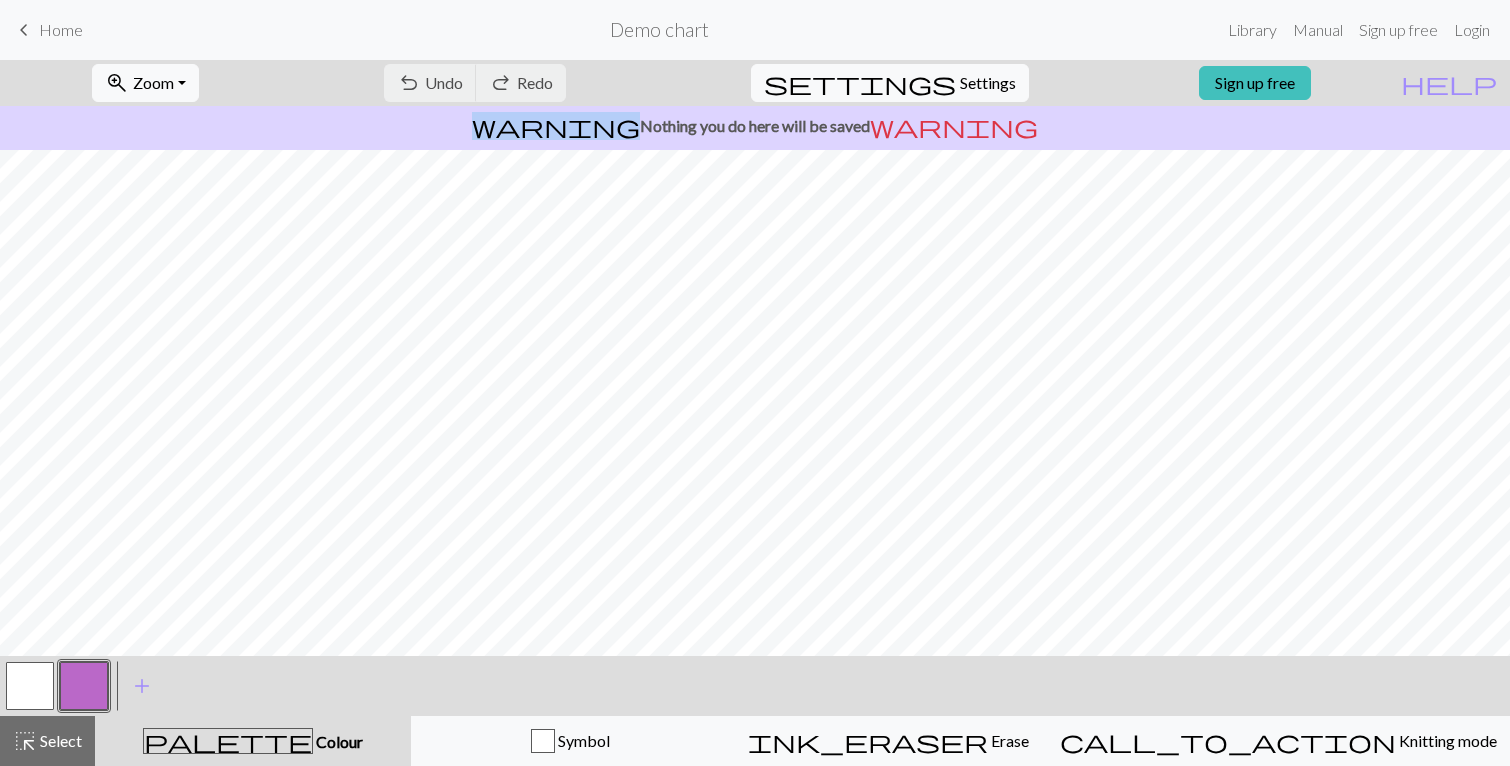 click on "undo Undo Undo redo Redo Redo" at bounding box center [475, 83] 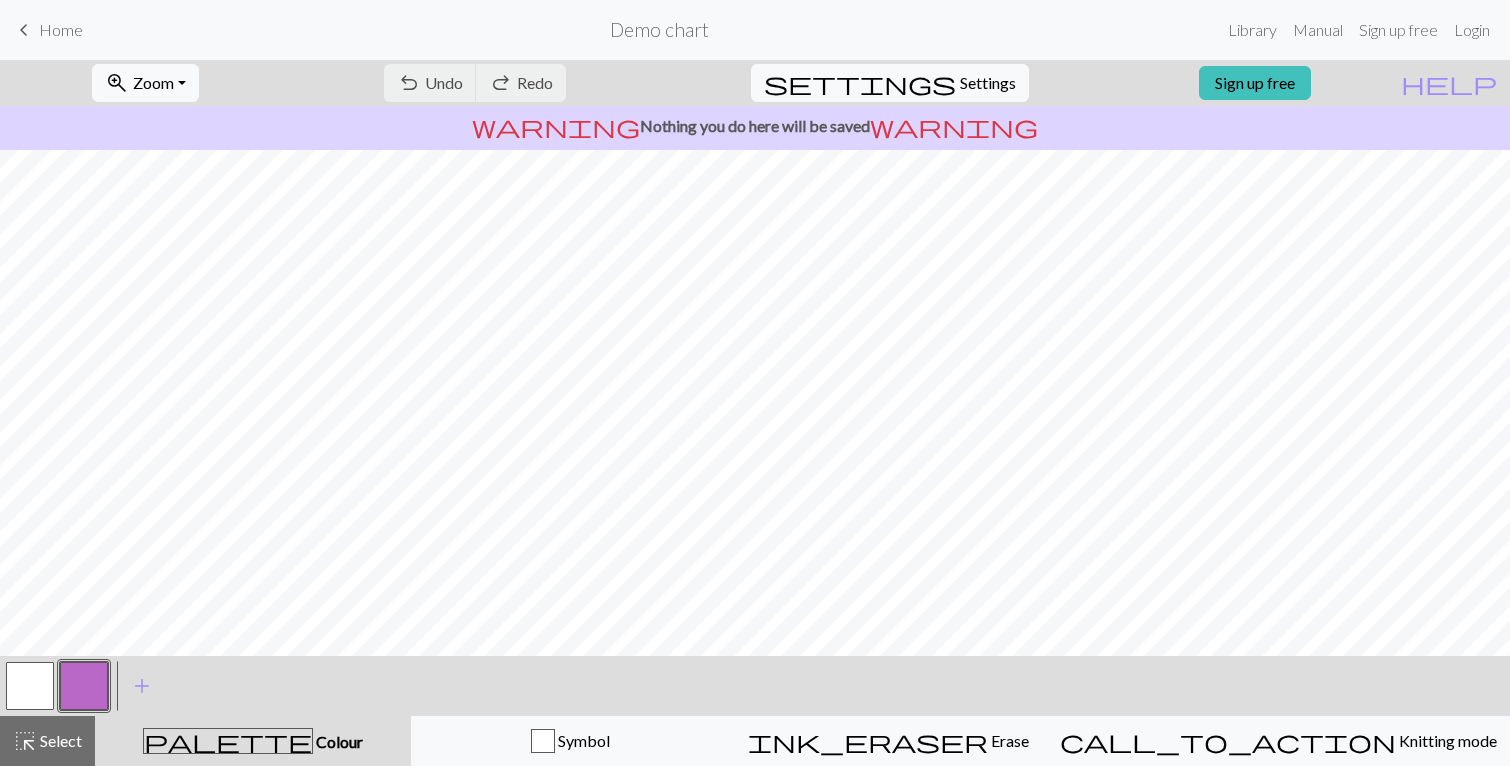 click on "undo Undo Undo redo Redo Redo" at bounding box center [475, 83] 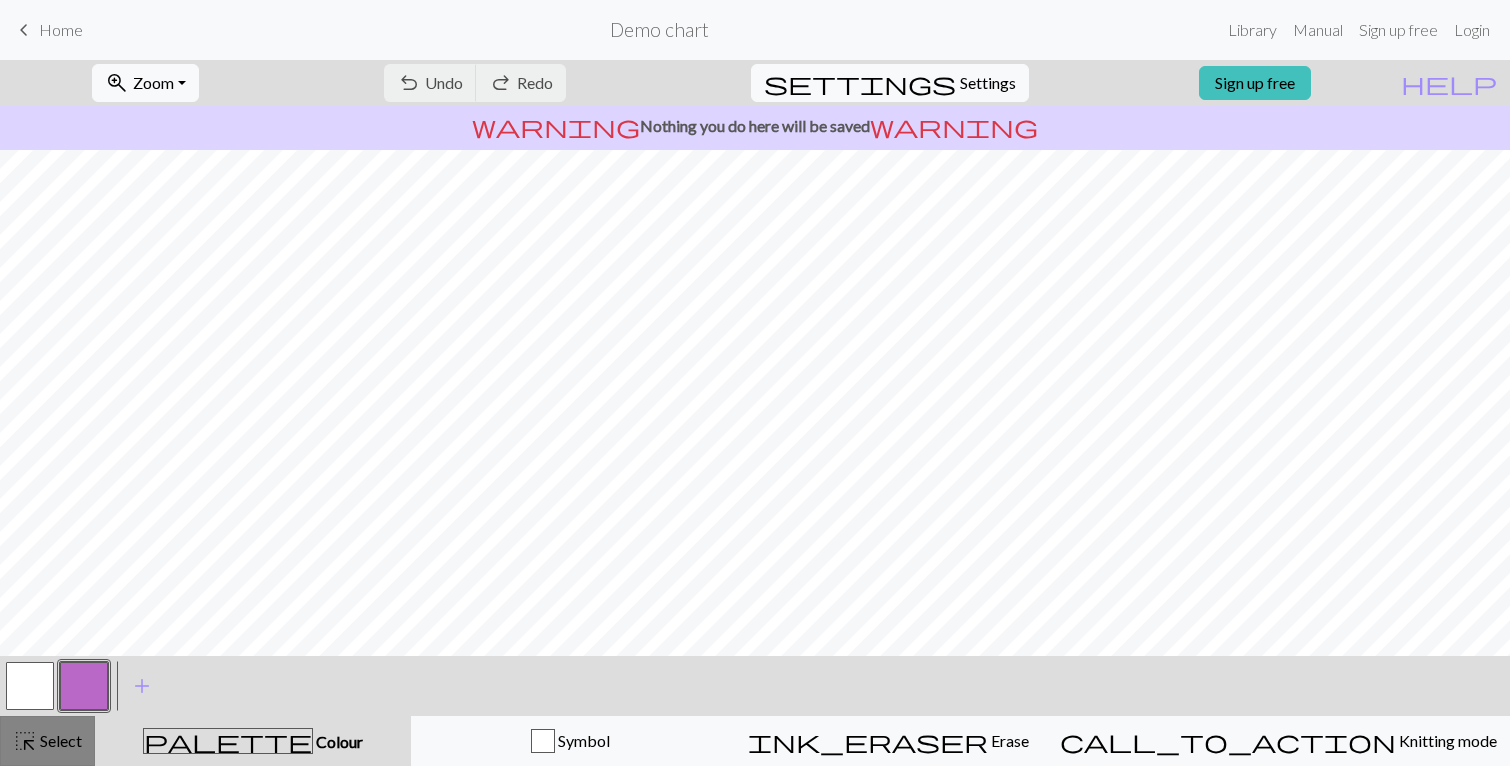click on "Select" at bounding box center [59, 740] 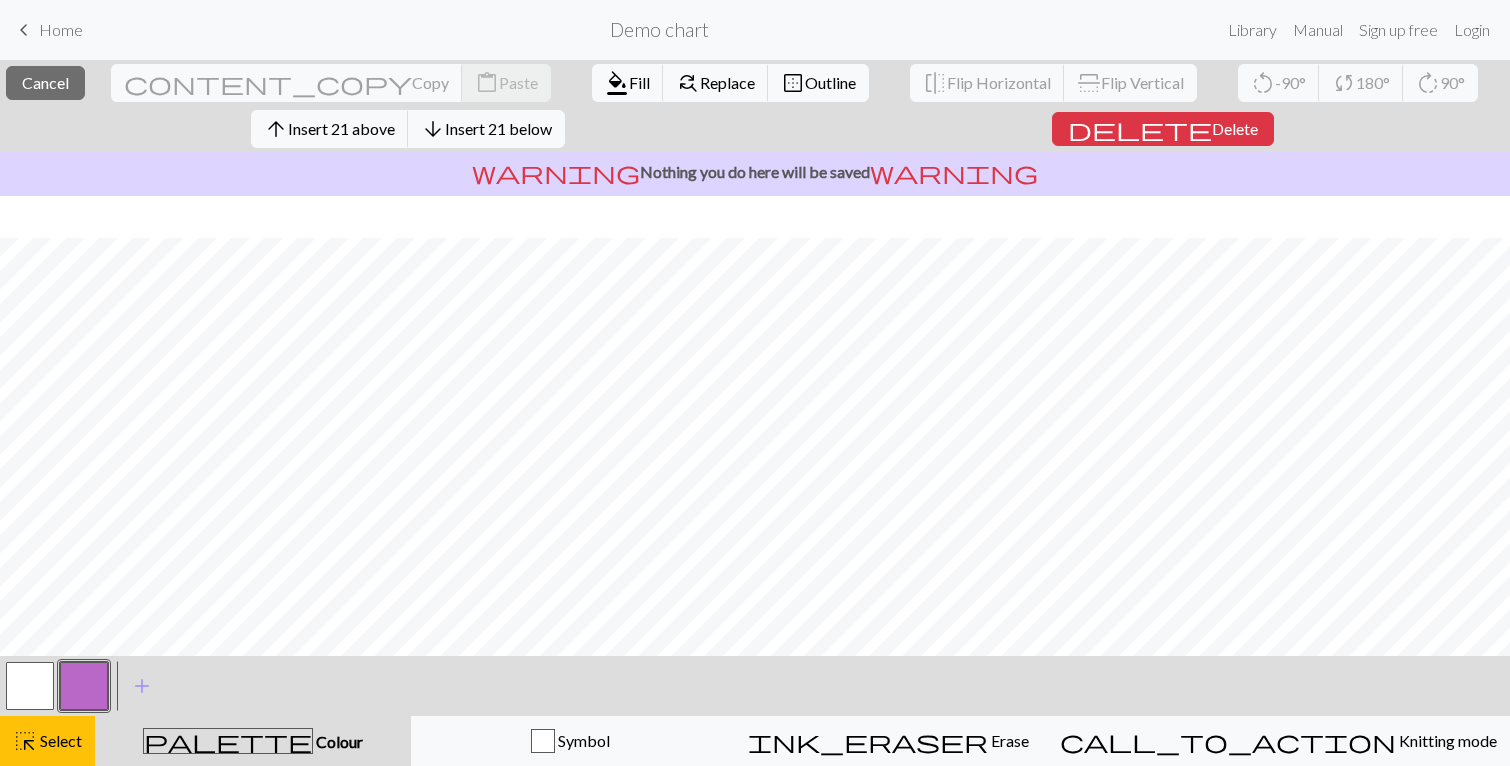 scroll, scrollTop: 270, scrollLeft: 0, axis: vertical 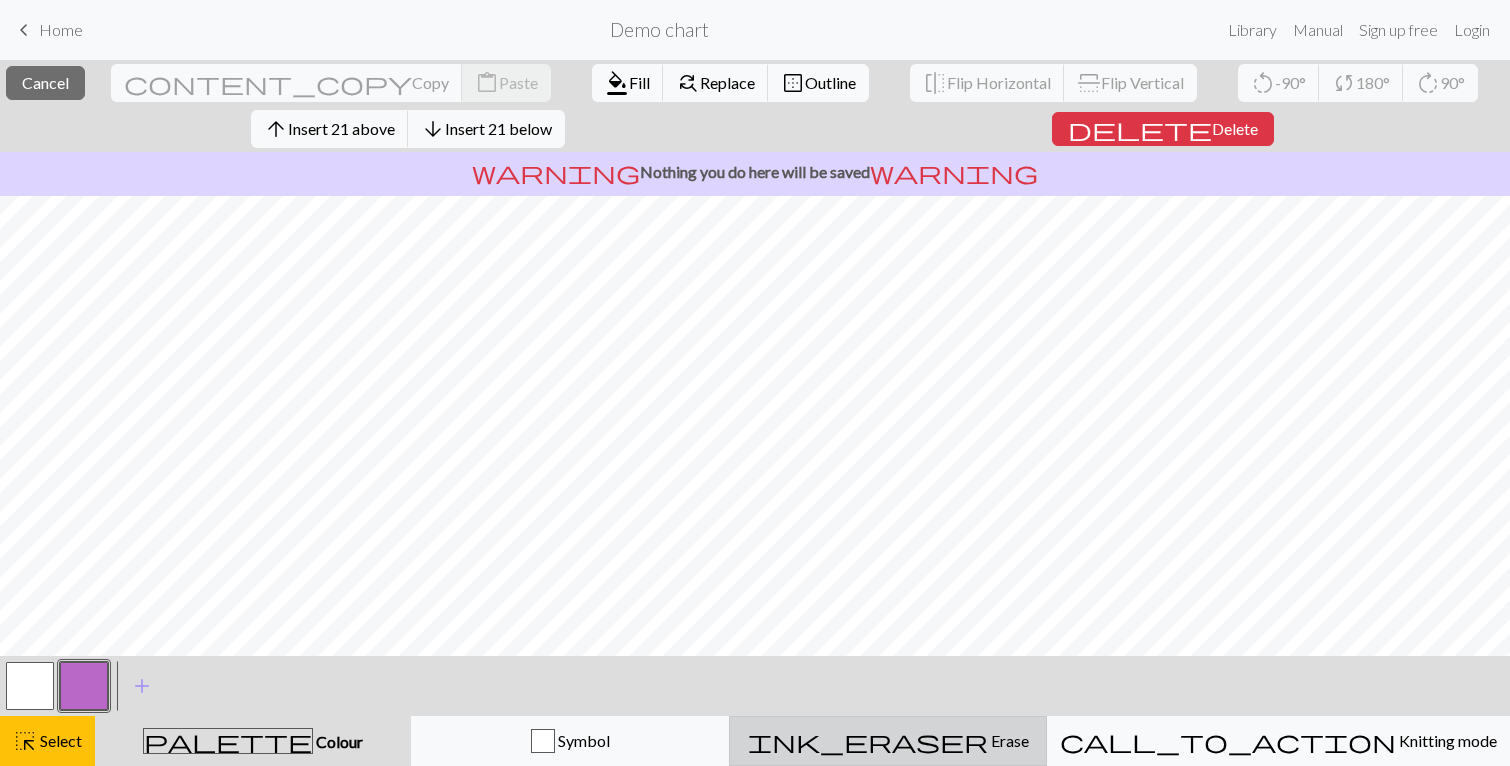 click on "Erase" at bounding box center (1008, 740) 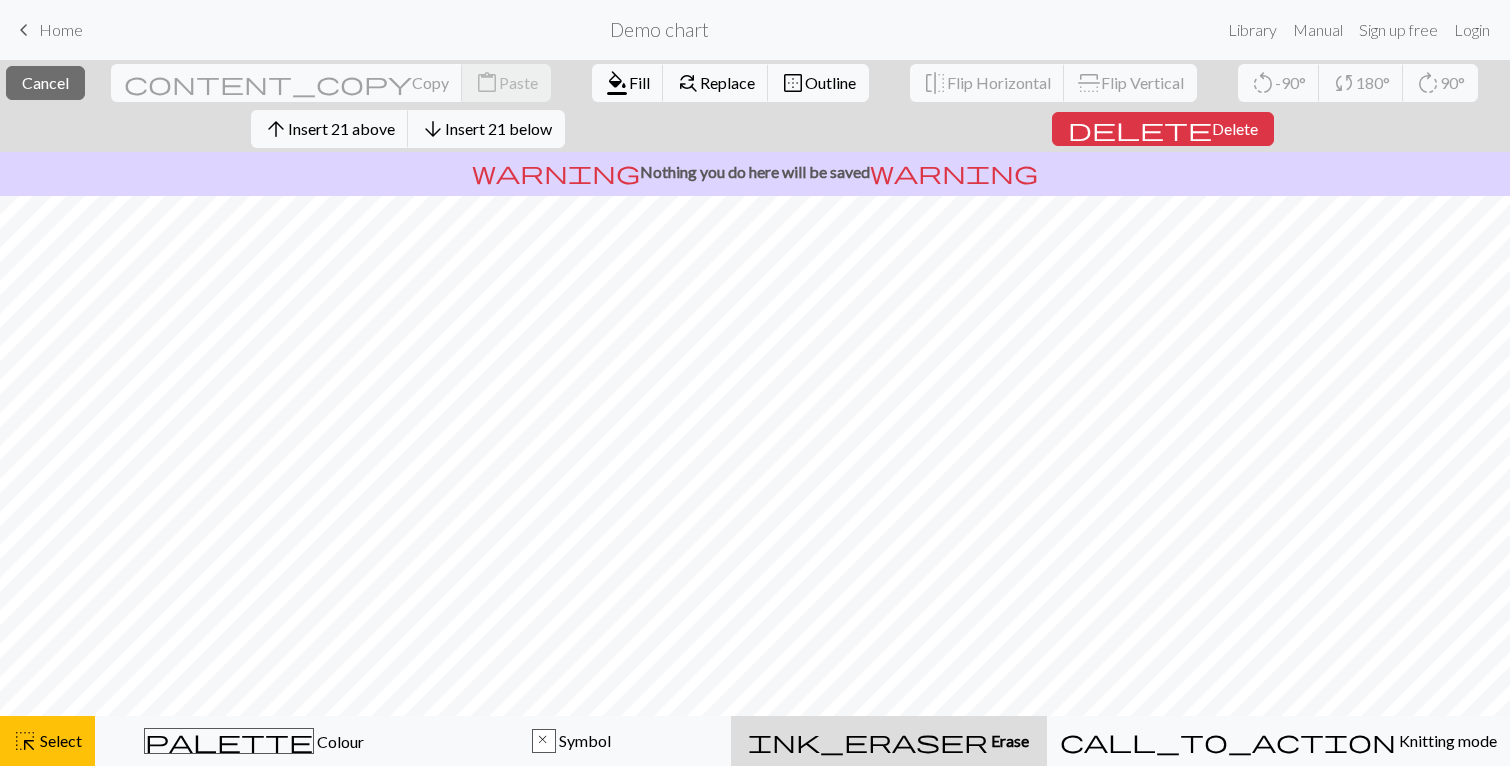 scroll, scrollTop: 164, scrollLeft: 0, axis: vertical 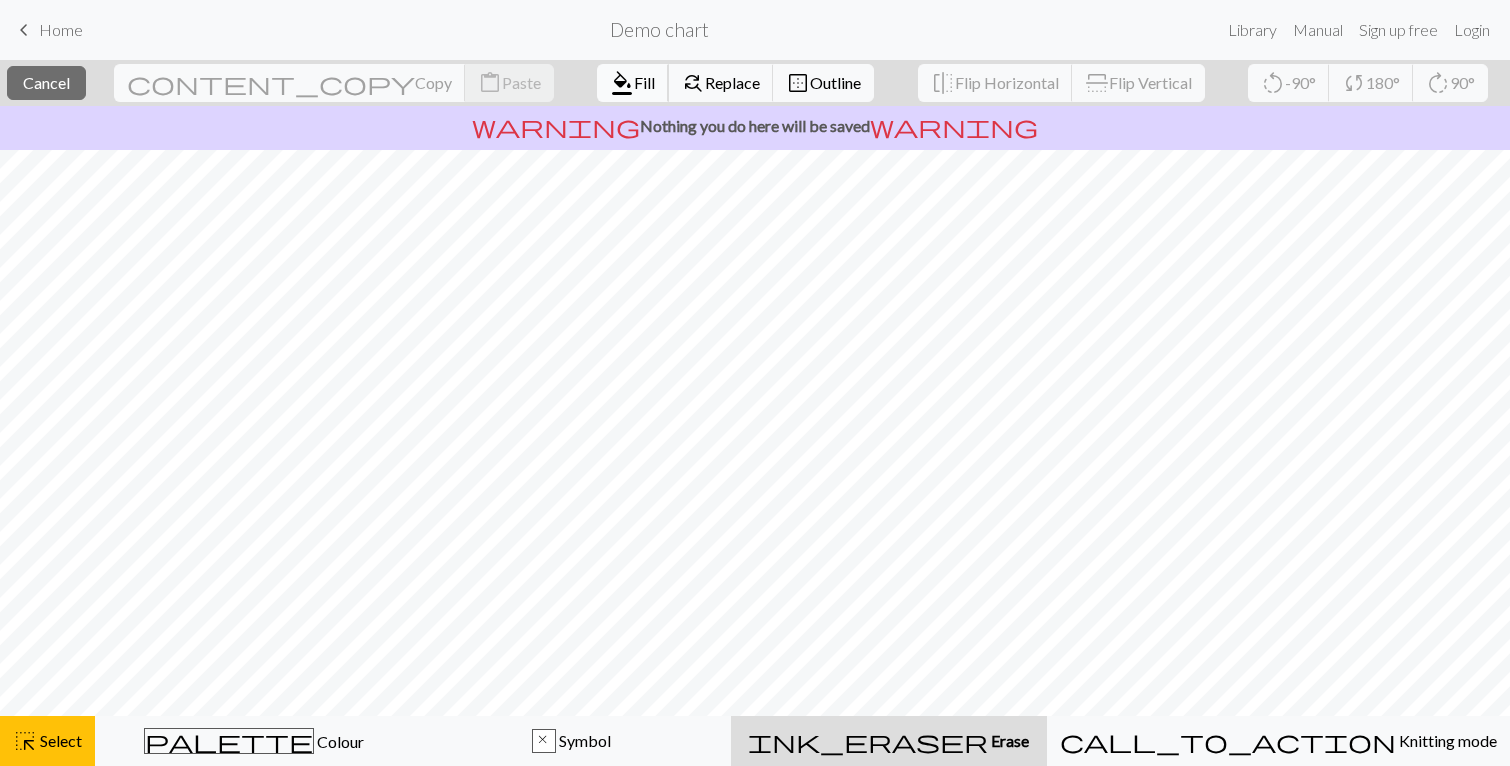 click on "format_color_fill" at bounding box center [622, 83] 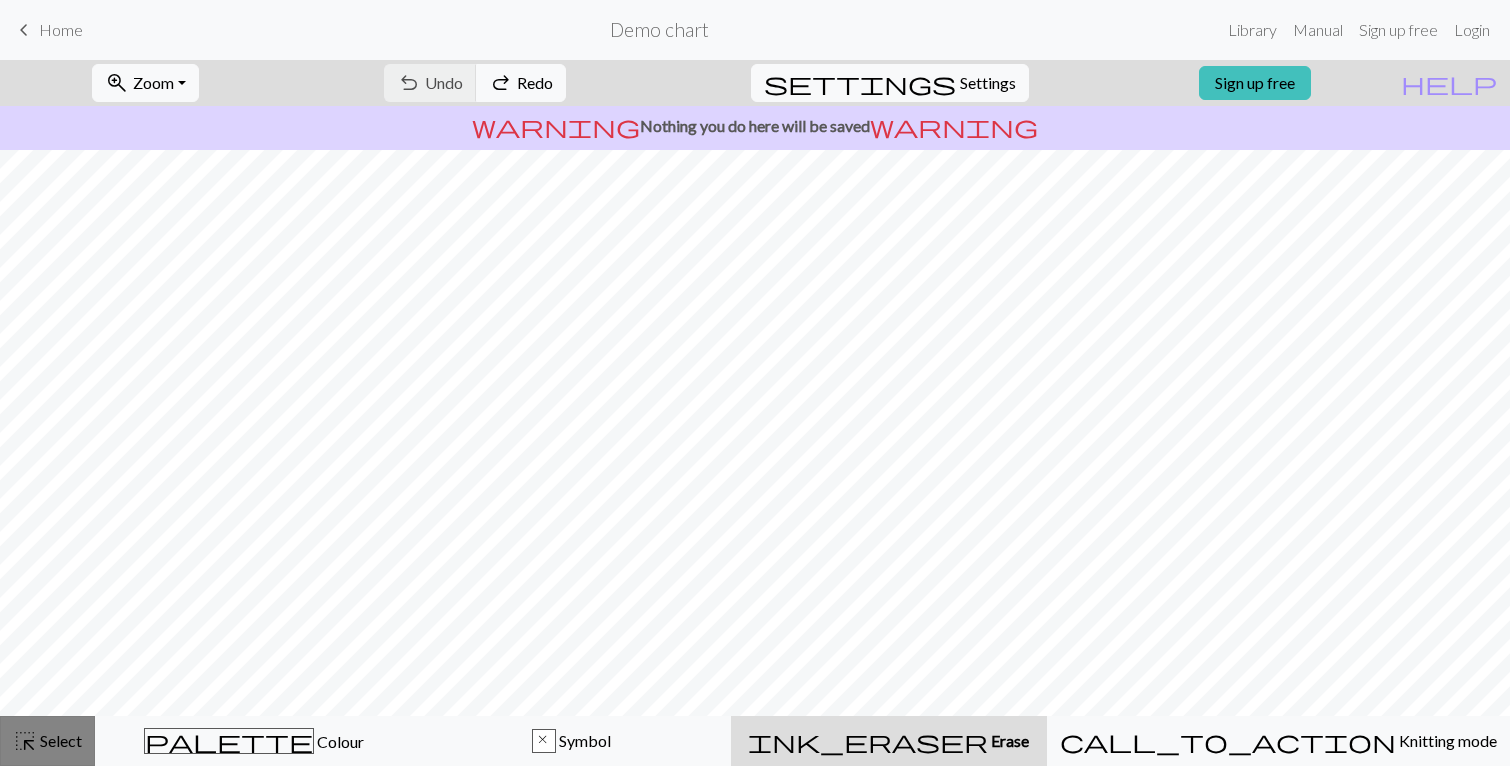 click on "highlight_alt" at bounding box center (25, 741) 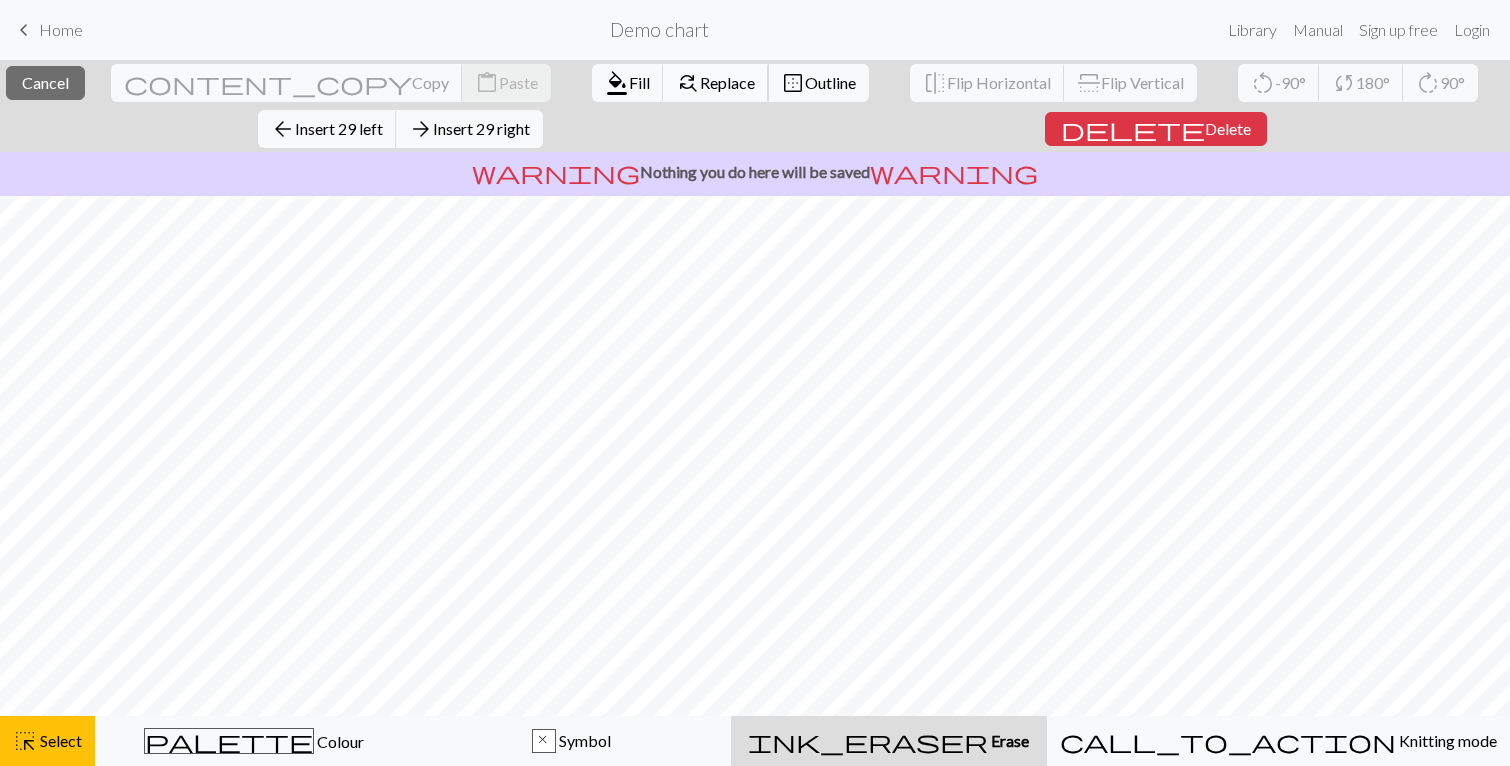 click on "Replace" at bounding box center [727, 82] 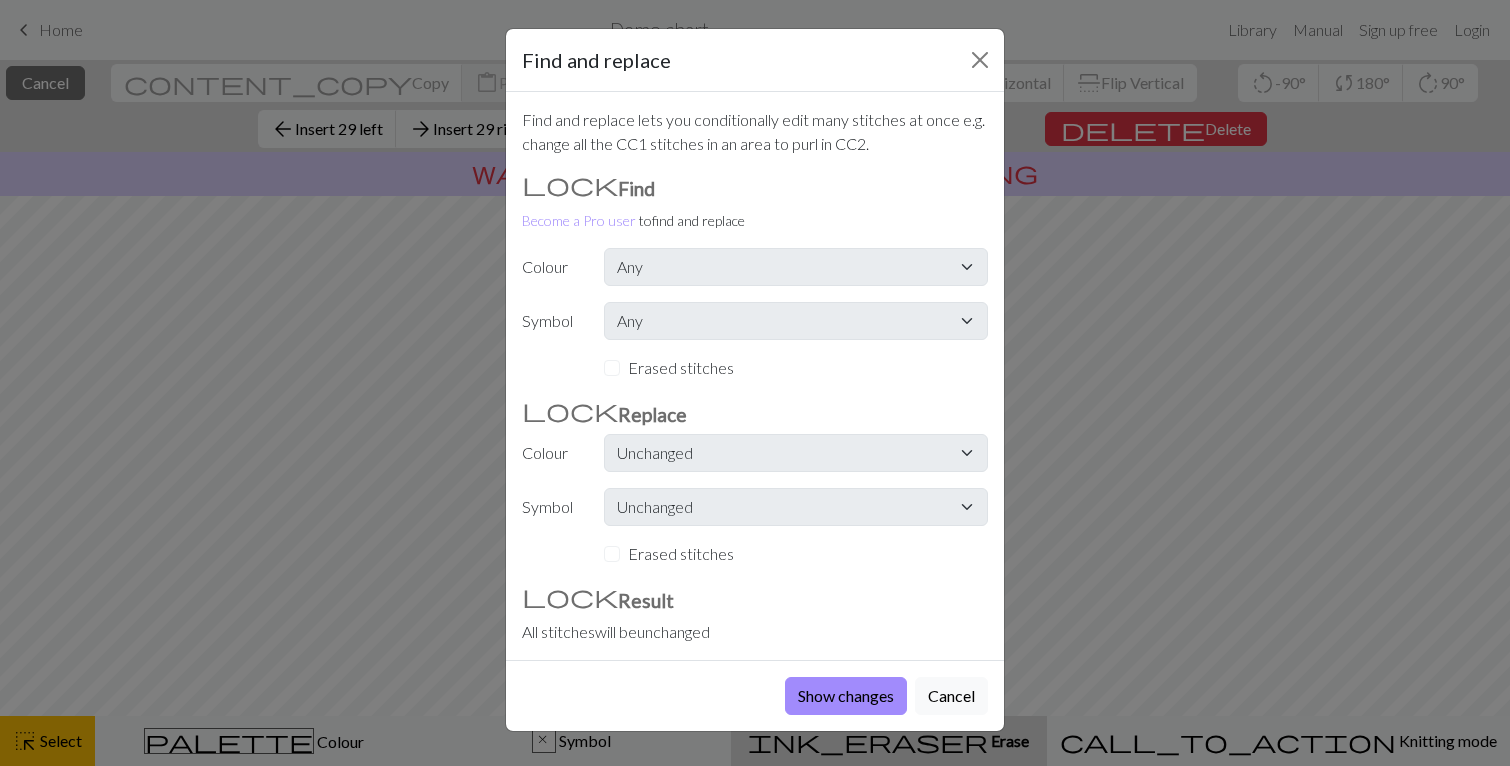 click on "Erased stitches" at bounding box center [796, 368] 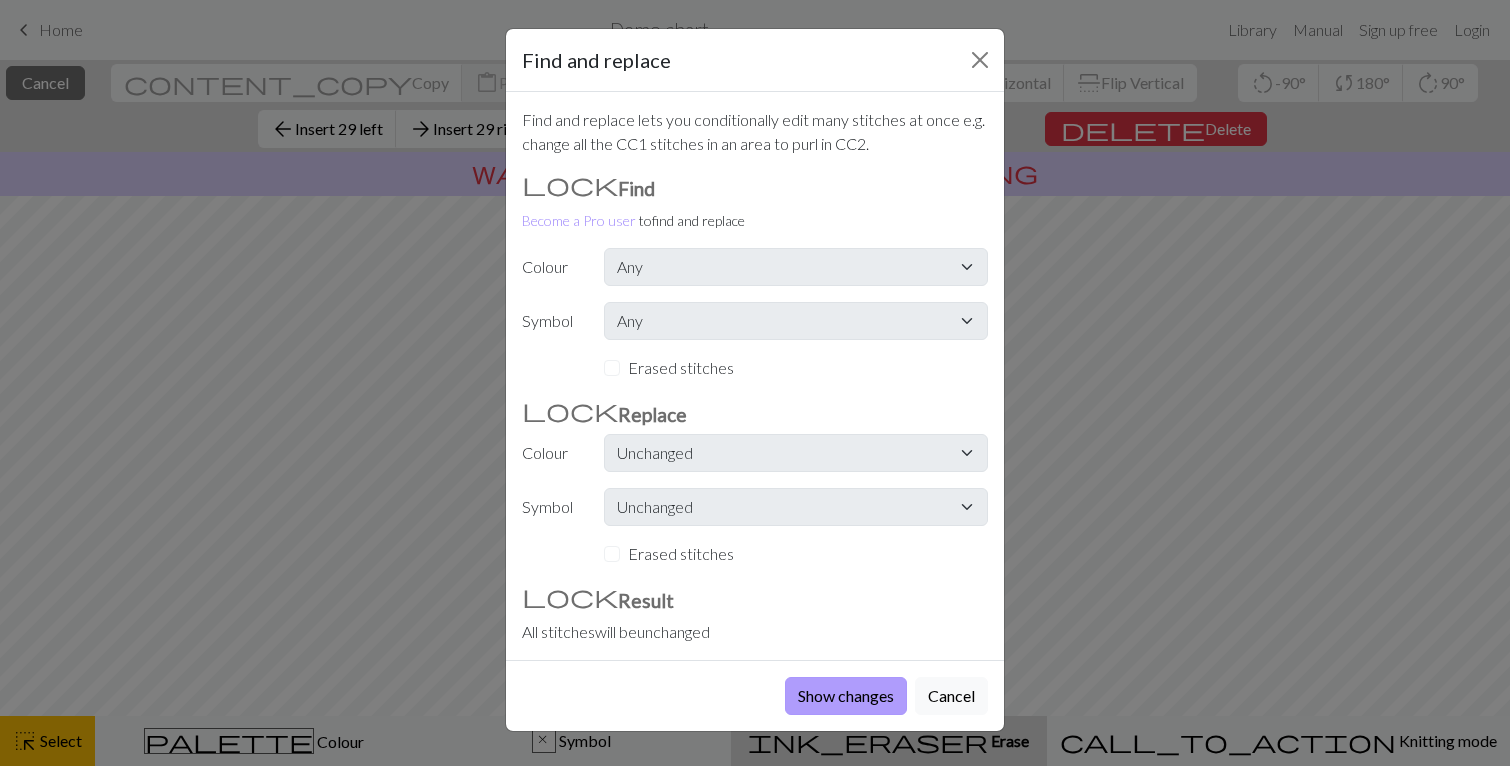 click on "Show changes" at bounding box center (846, 696) 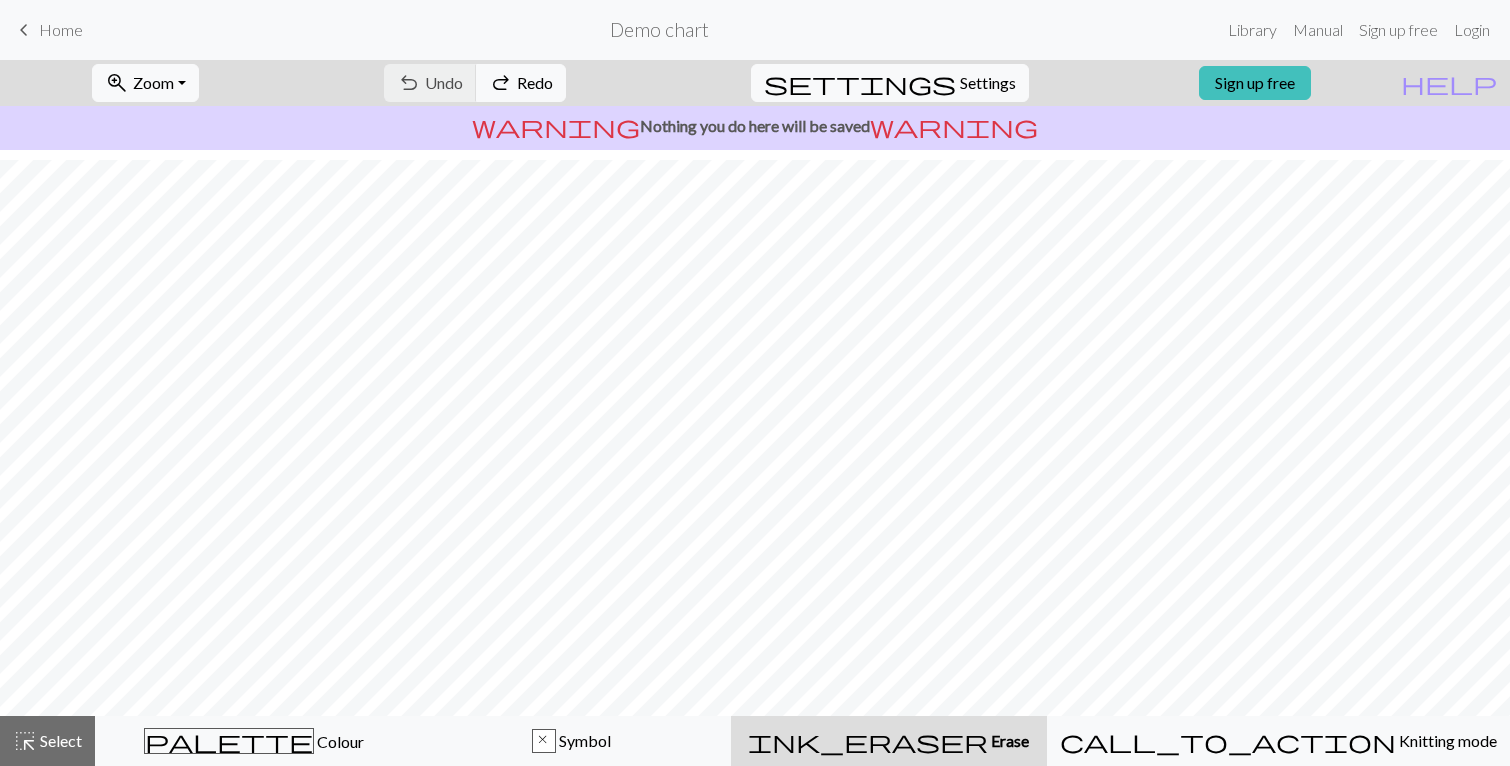 scroll, scrollTop: 164, scrollLeft: 0, axis: vertical 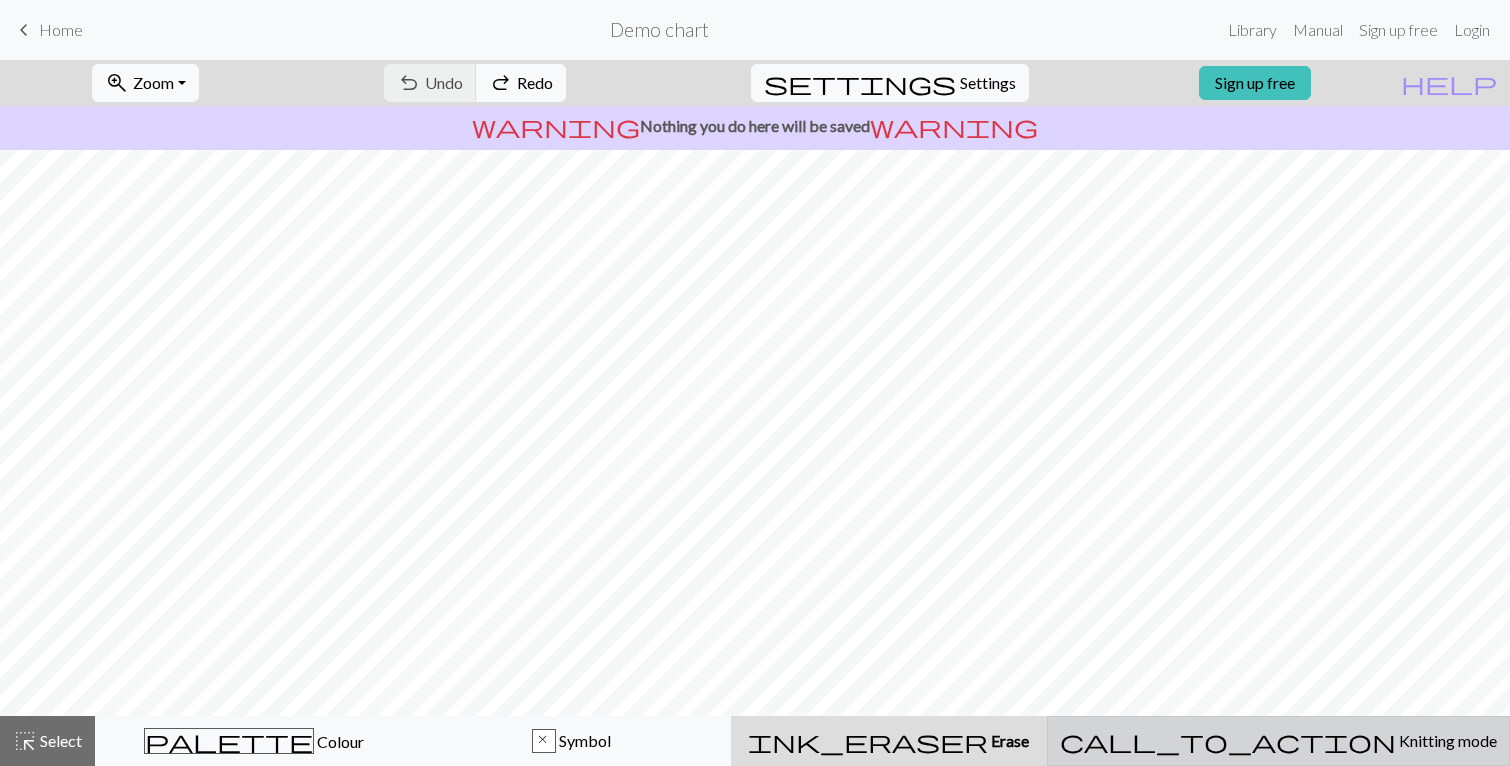 click on "Knitting mode" at bounding box center (1446, 740) 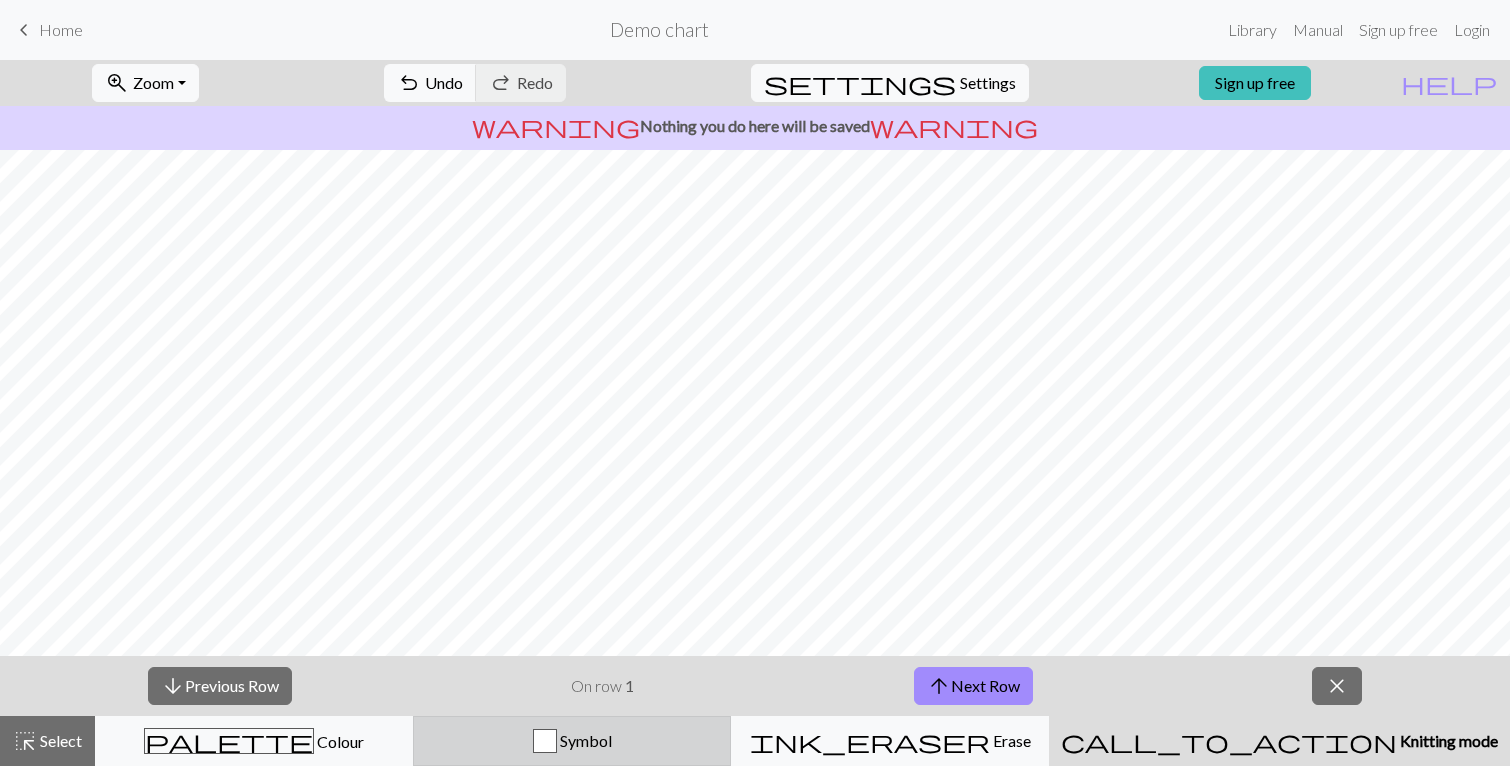 click at bounding box center [545, 741] 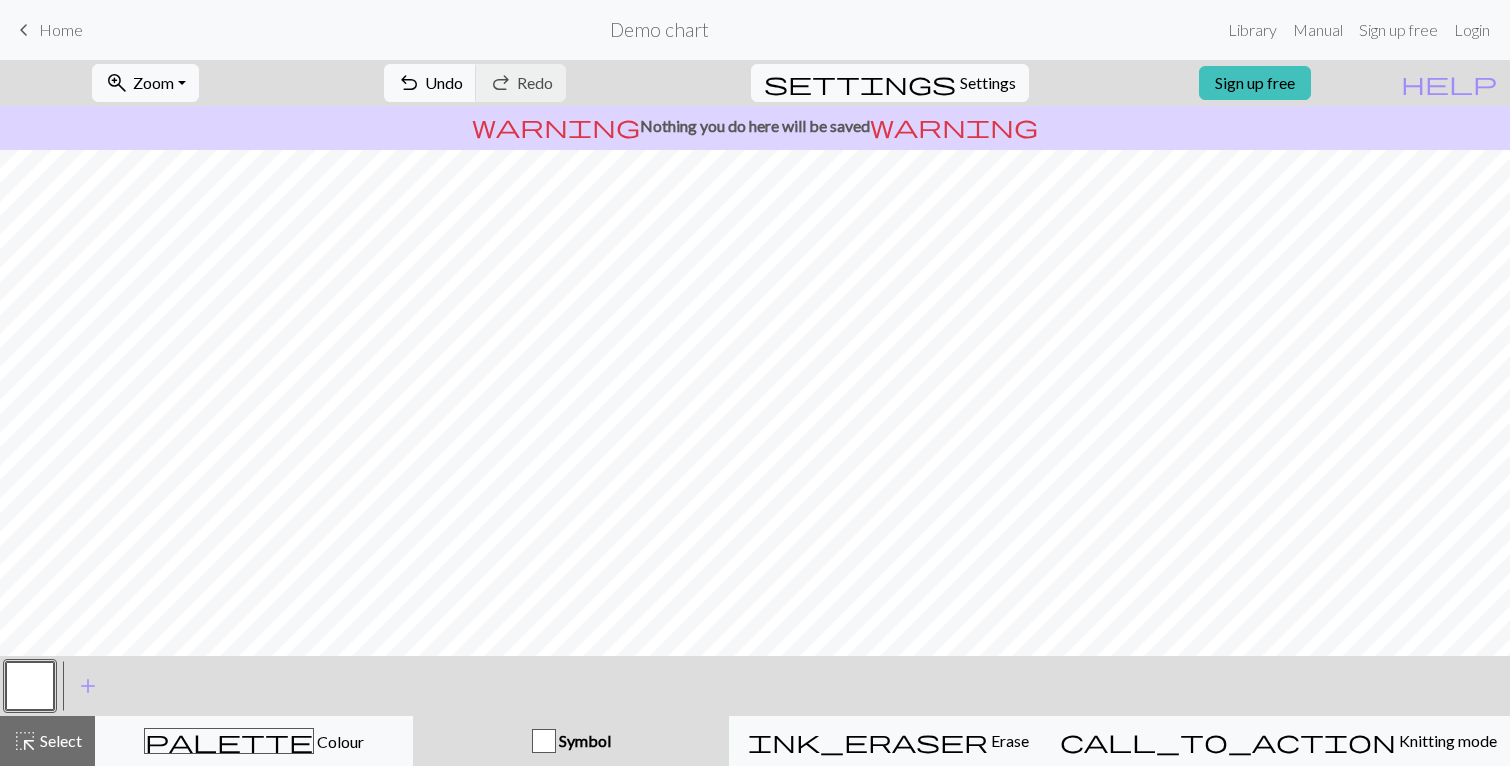 click on "Symbol" at bounding box center (583, 740) 